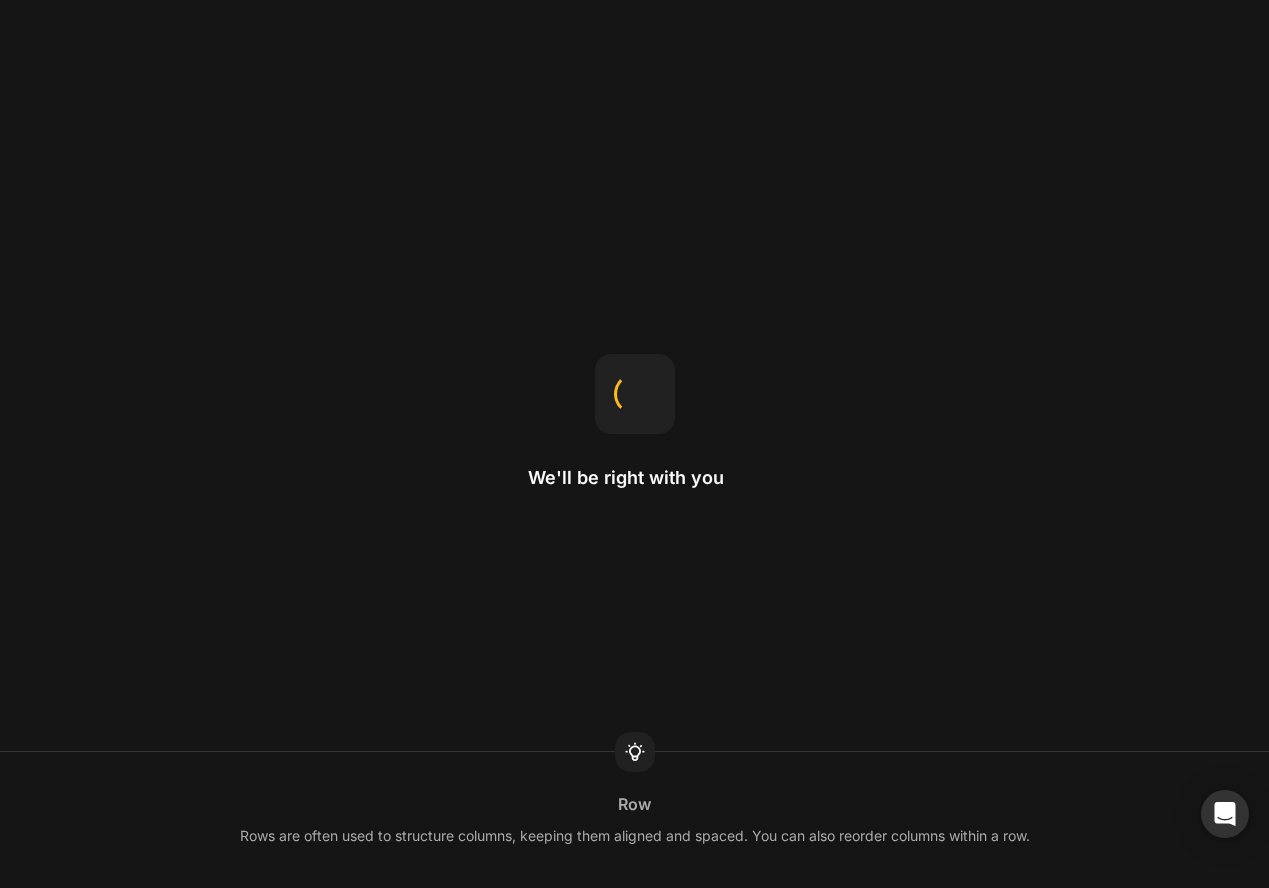 scroll, scrollTop: 0, scrollLeft: 0, axis: both 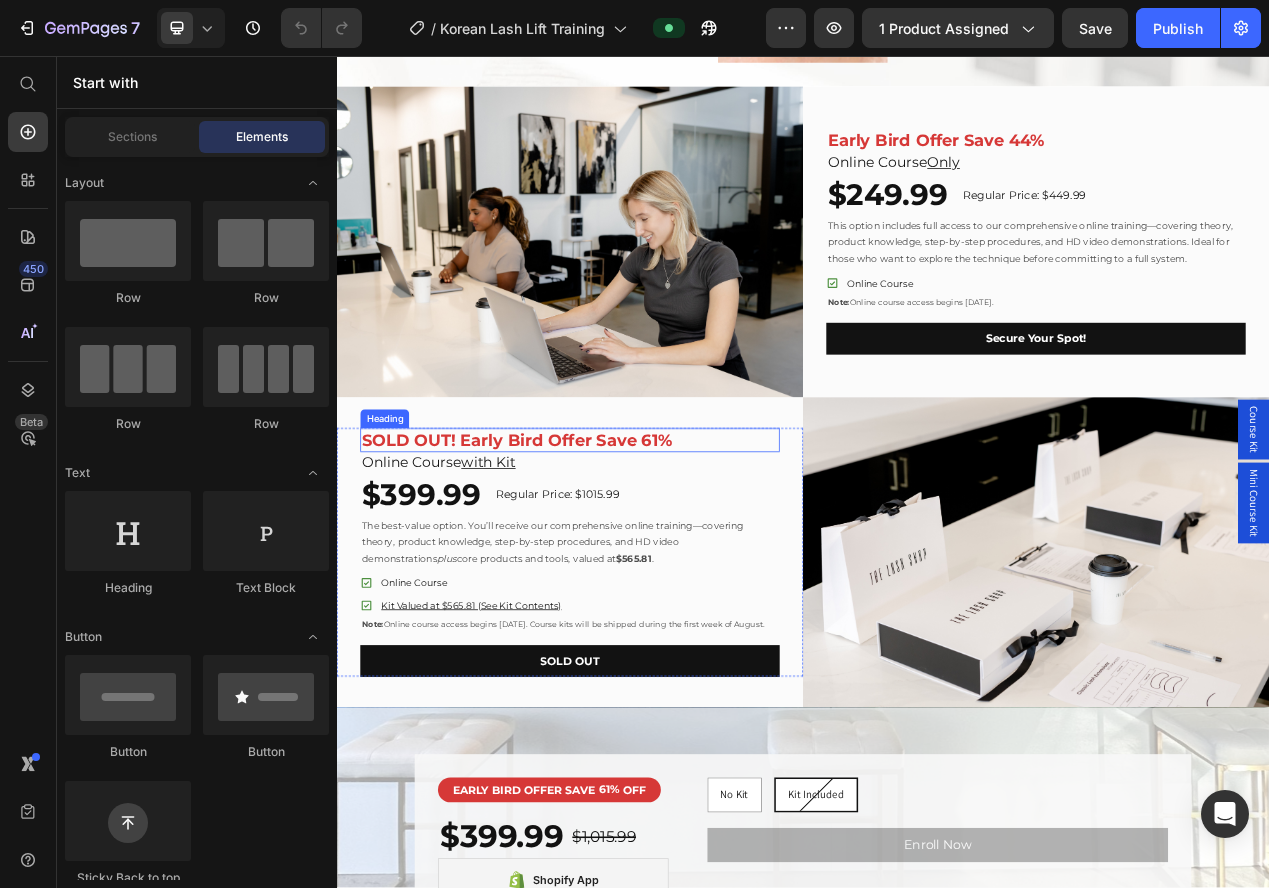 click on "SOLD OUT! Early Bird Offer Save 61%" at bounding box center [568, 551] 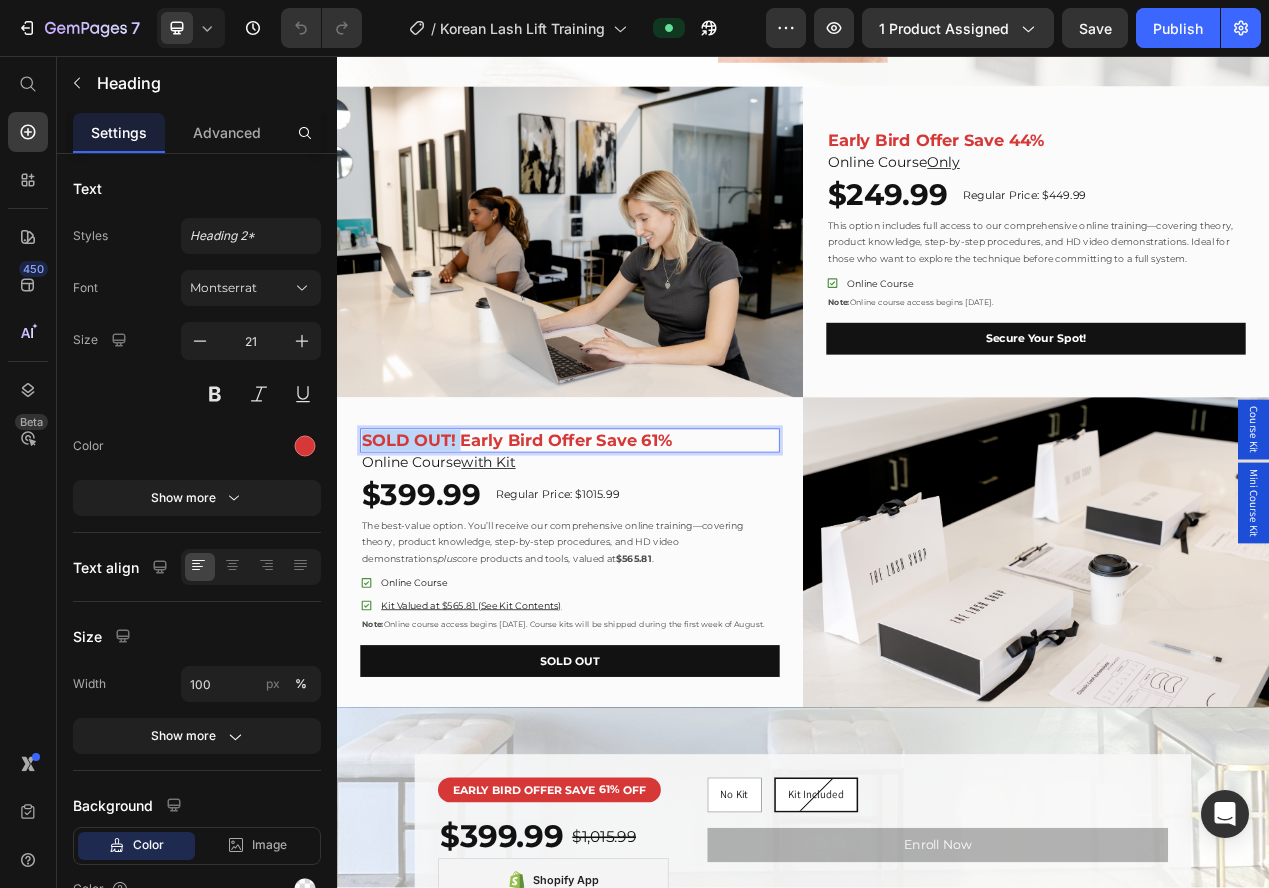 drag, startPoint x: 496, startPoint y: 559, endPoint x: 367, endPoint y: 541, distance: 130.24976 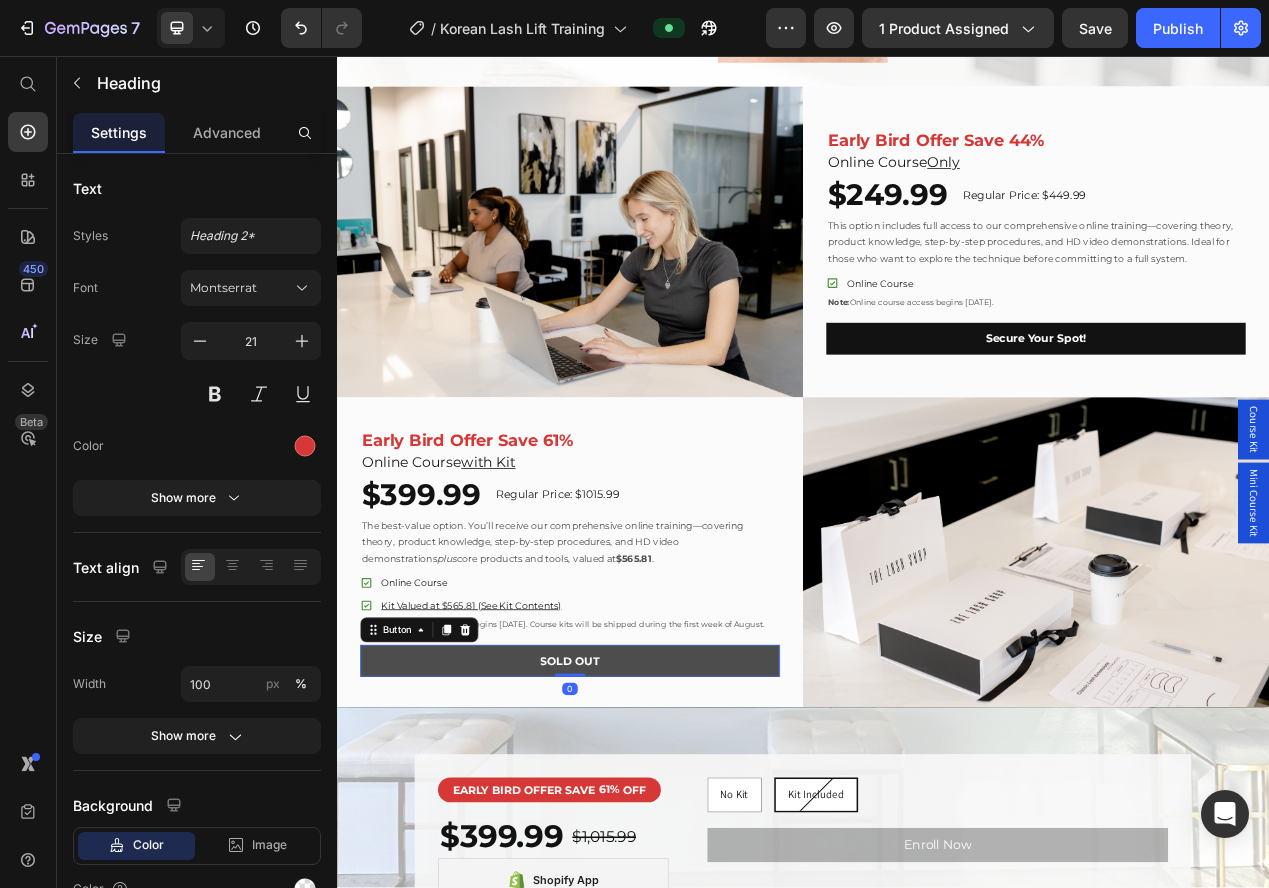 click on "SOLD OUT" at bounding box center (637, 835) 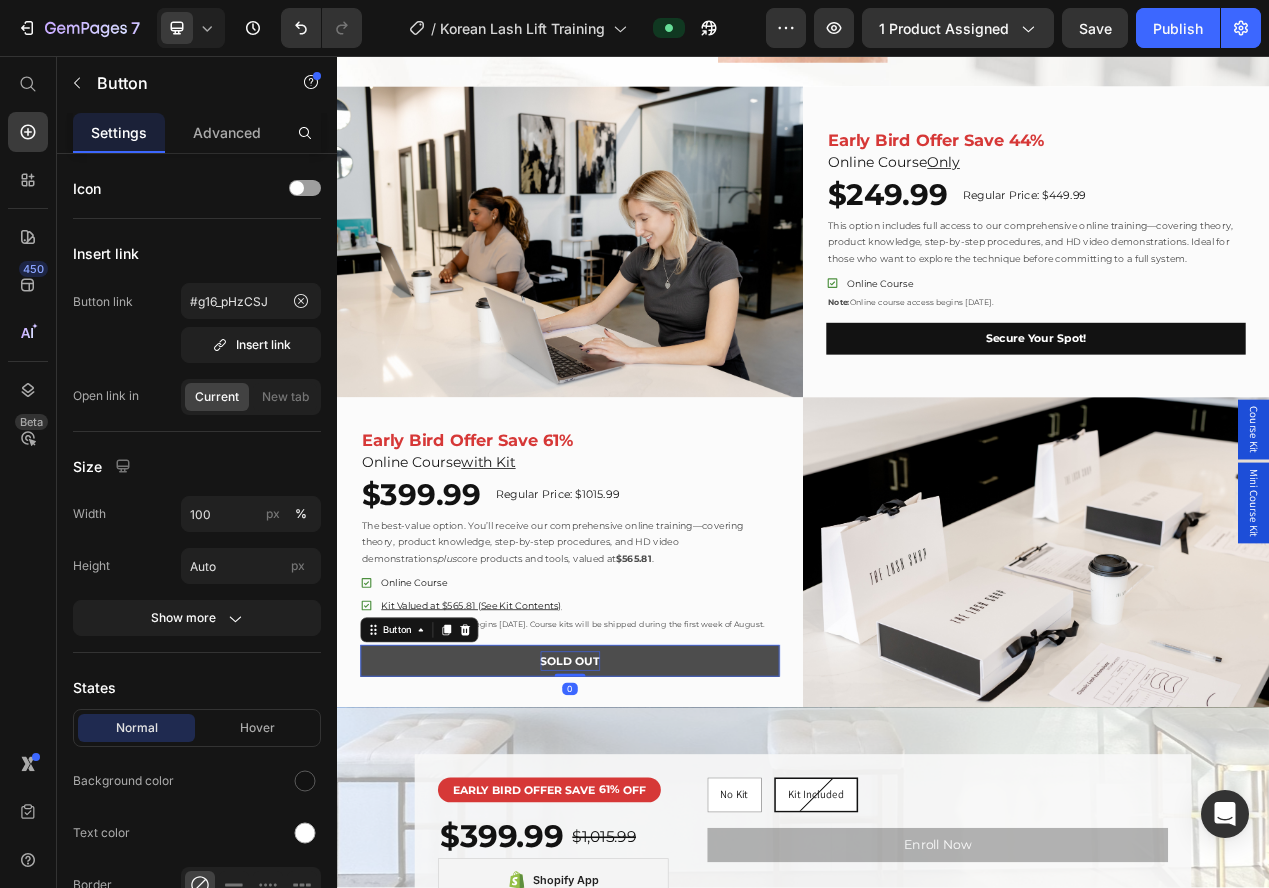 click on "SOLD OUT" at bounding box center (637, 835) 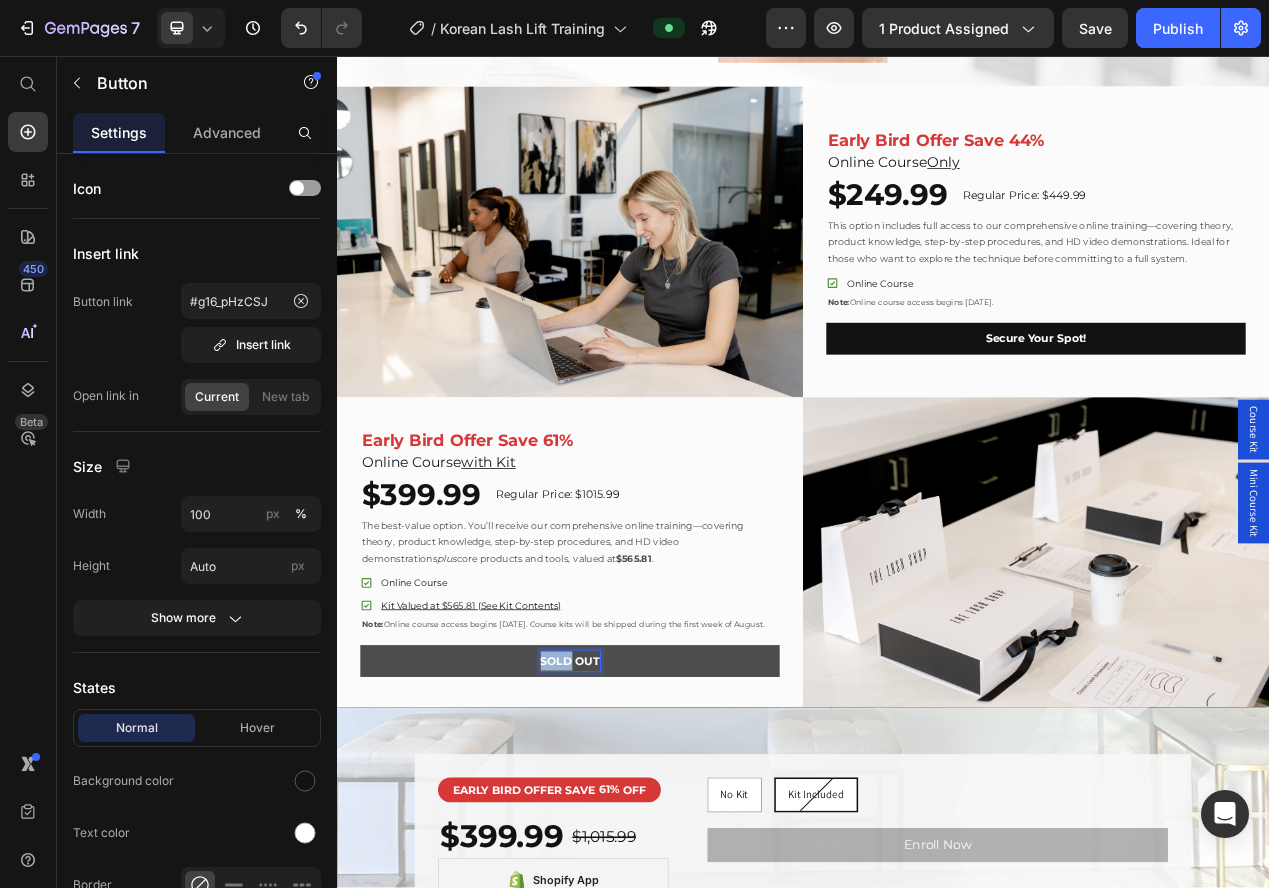 click on "SOLD OUT" at bounding box center [637, 835] 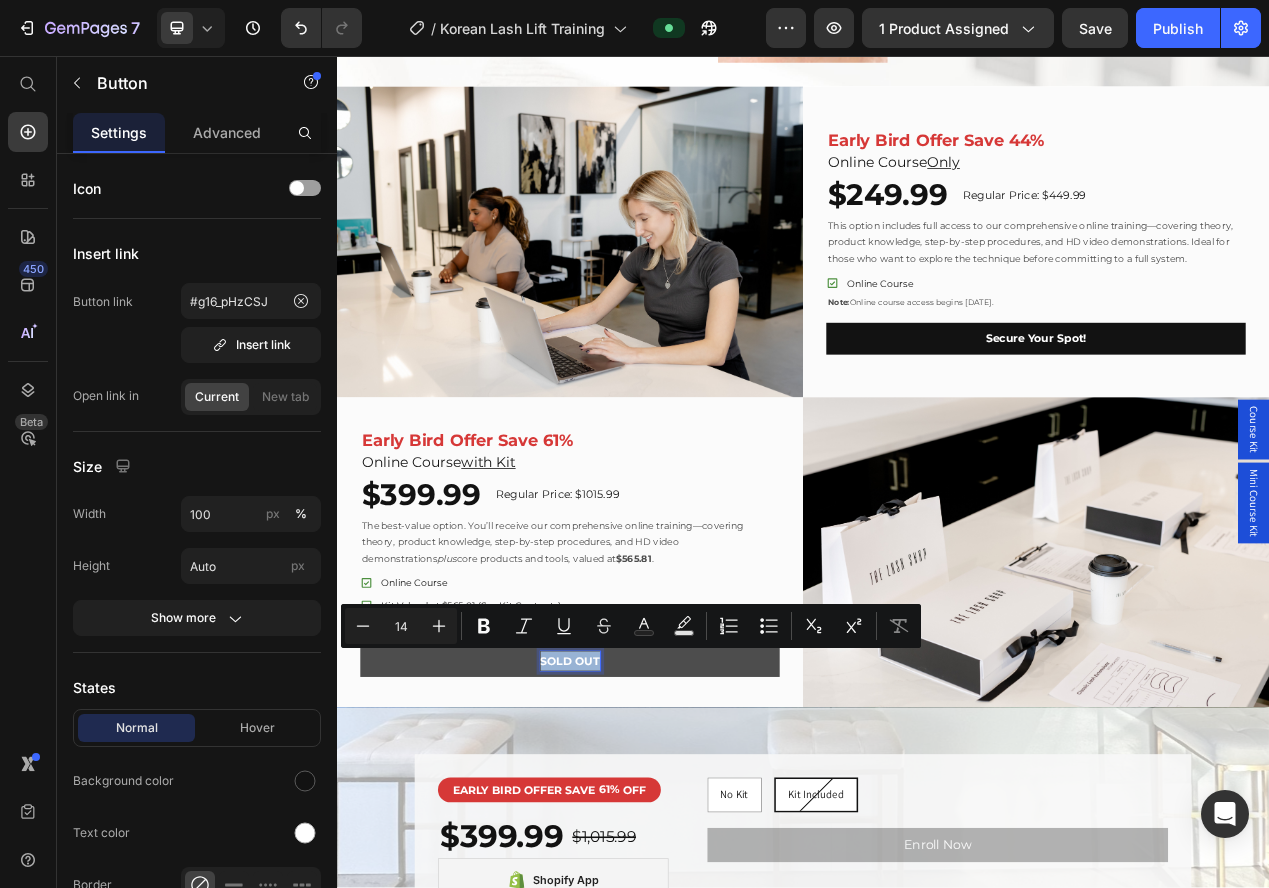 click on "SOLD OUT" at bounding box center (637, 835) 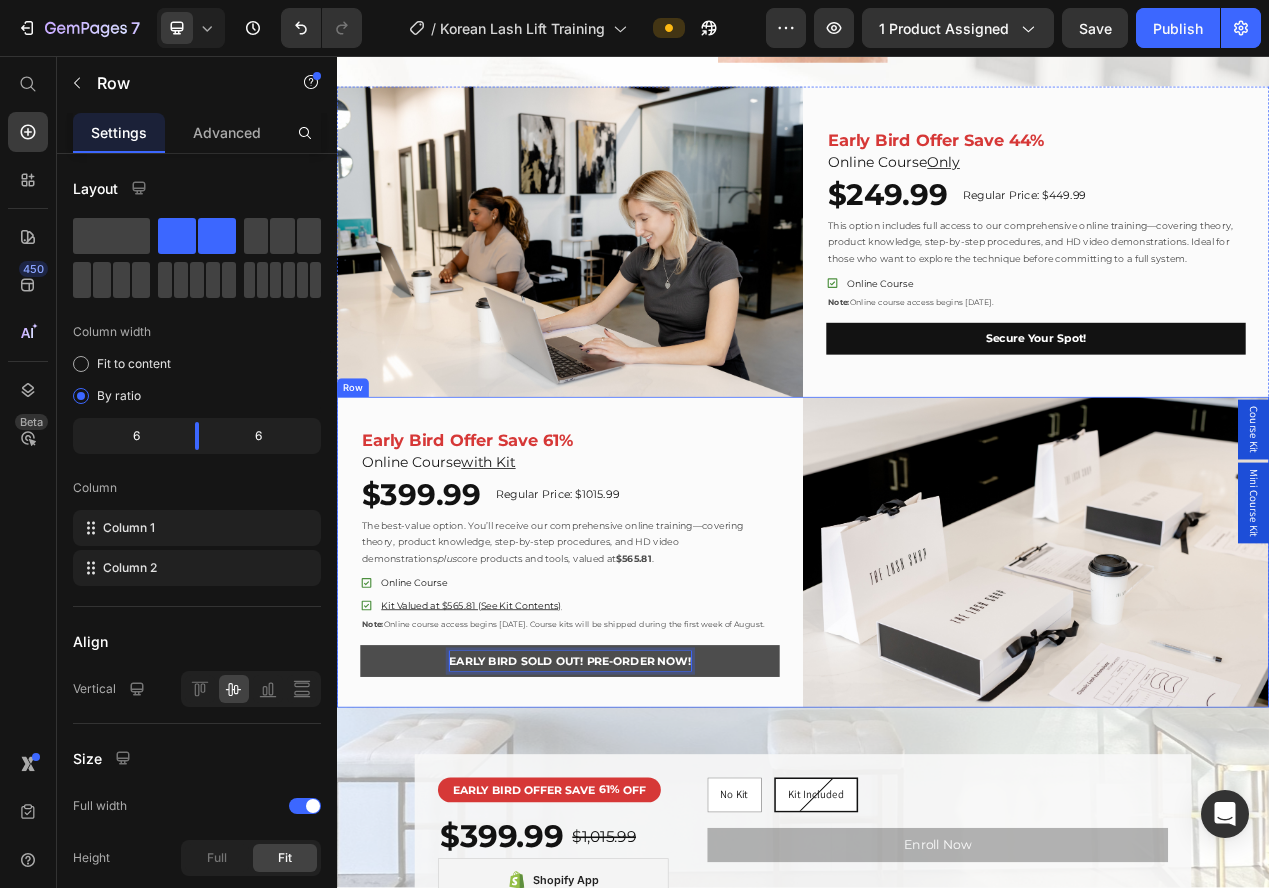 click on "⁠⁠⁠⁠⁠⁠⁠ Early Bird Offer Save 61% Heading Online Course  with Kit Heading $399.99 Heading Regular Price: $1015.99 Heading Row The best-value option. You’ll receive our comprehensive online training—covering theory, product knowledge, step-by-step procedures, and HD video demonstrations  plus  core products and tools, valued at  $565.81 .  Text Block
Online Course
Kit Valued at $565.81 (See Kit Contents) Item List Note:  Online course access begins July 18th. Course kits will be shipped during the first week of August. Text Block EARLY BIRD SOLD OUT! PRE-ORDER NOW! Button   0 Row" at bounding box center (637, 696) 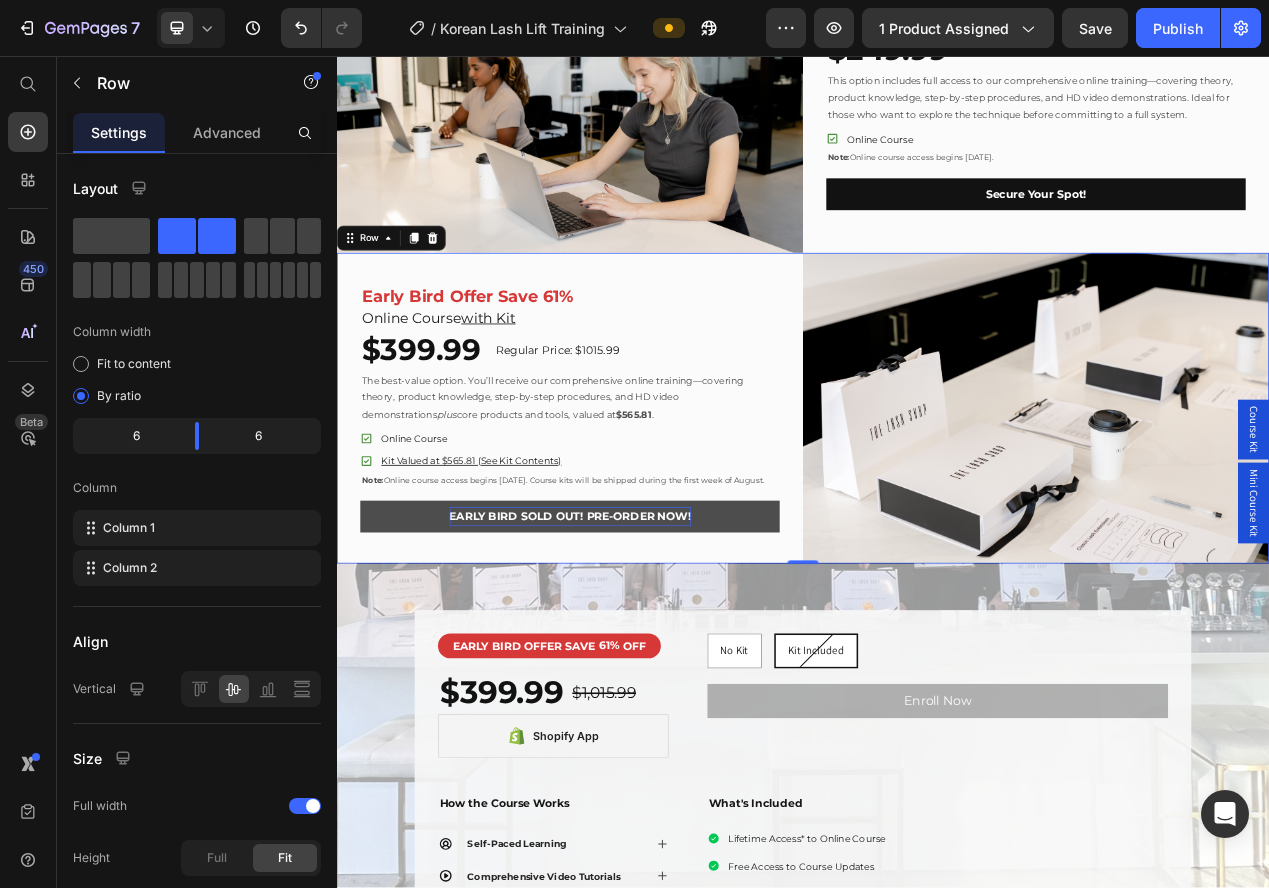 scroll, scrollTop: 1637, scrollLeft: 0, axis: vertical 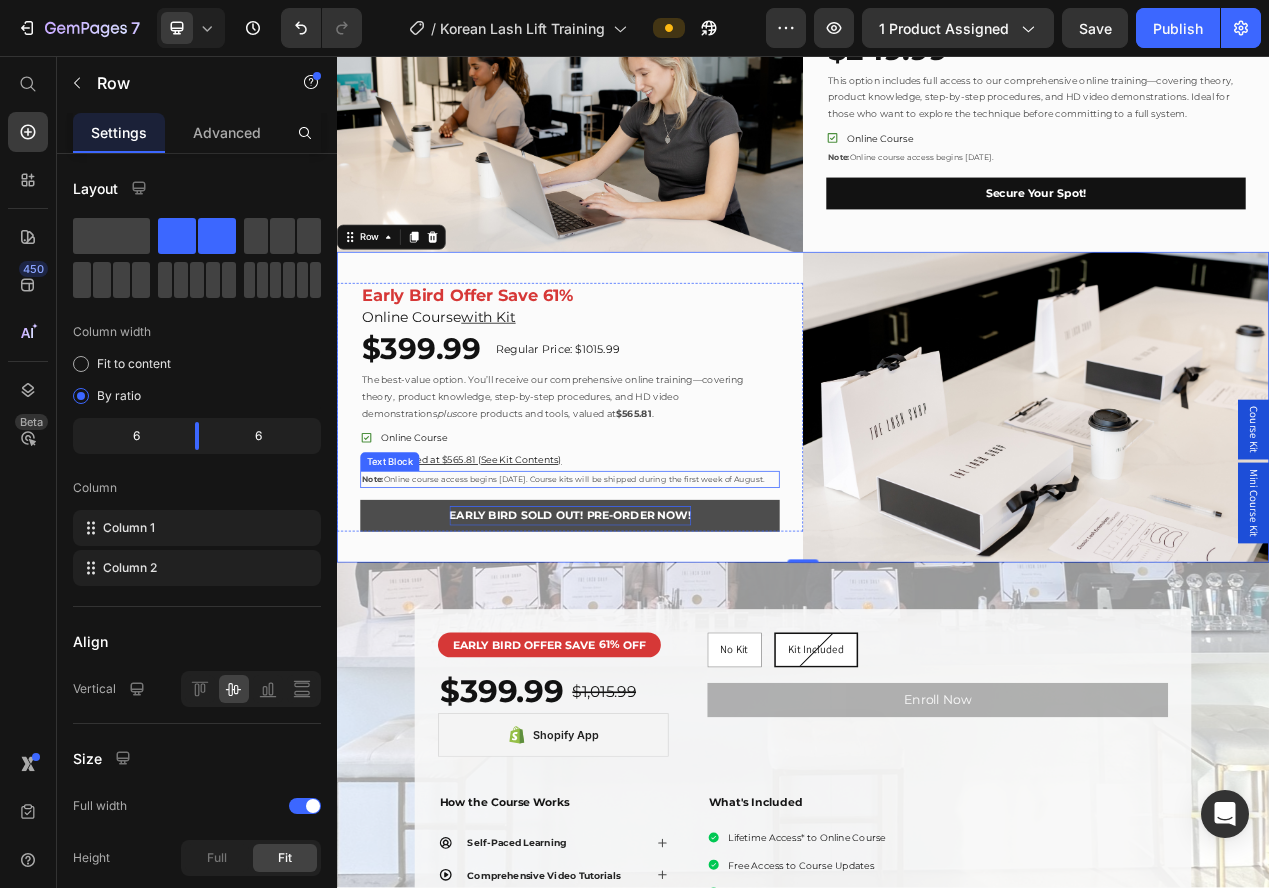 click on "Note:  Online course access begins July 18th. Course kits will be shipped during the first week of August." at bounding box center [637, 602] 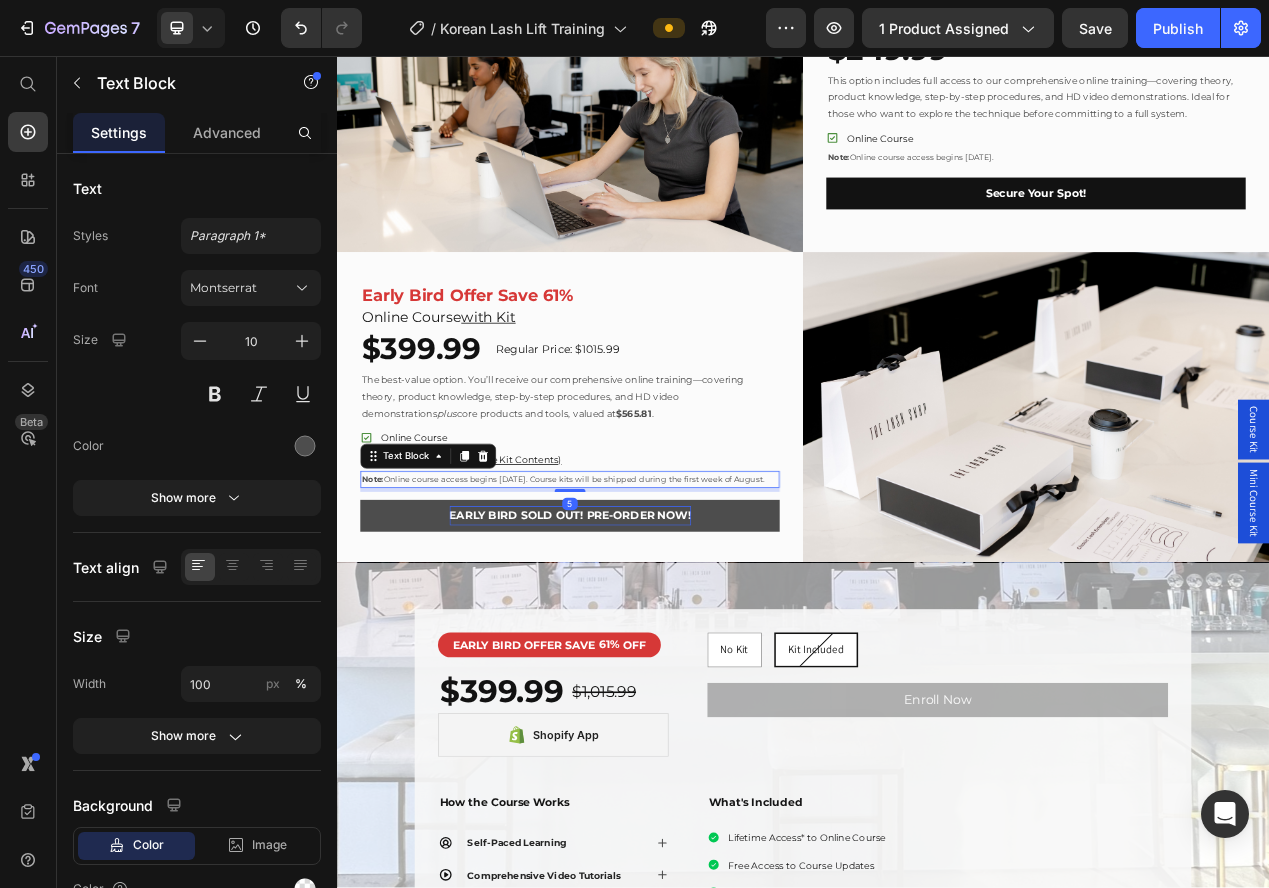 click on "Note:  Online course access begins July 18th. Course kits will be shipped during the first week of August." at bounding box center [637, 602] 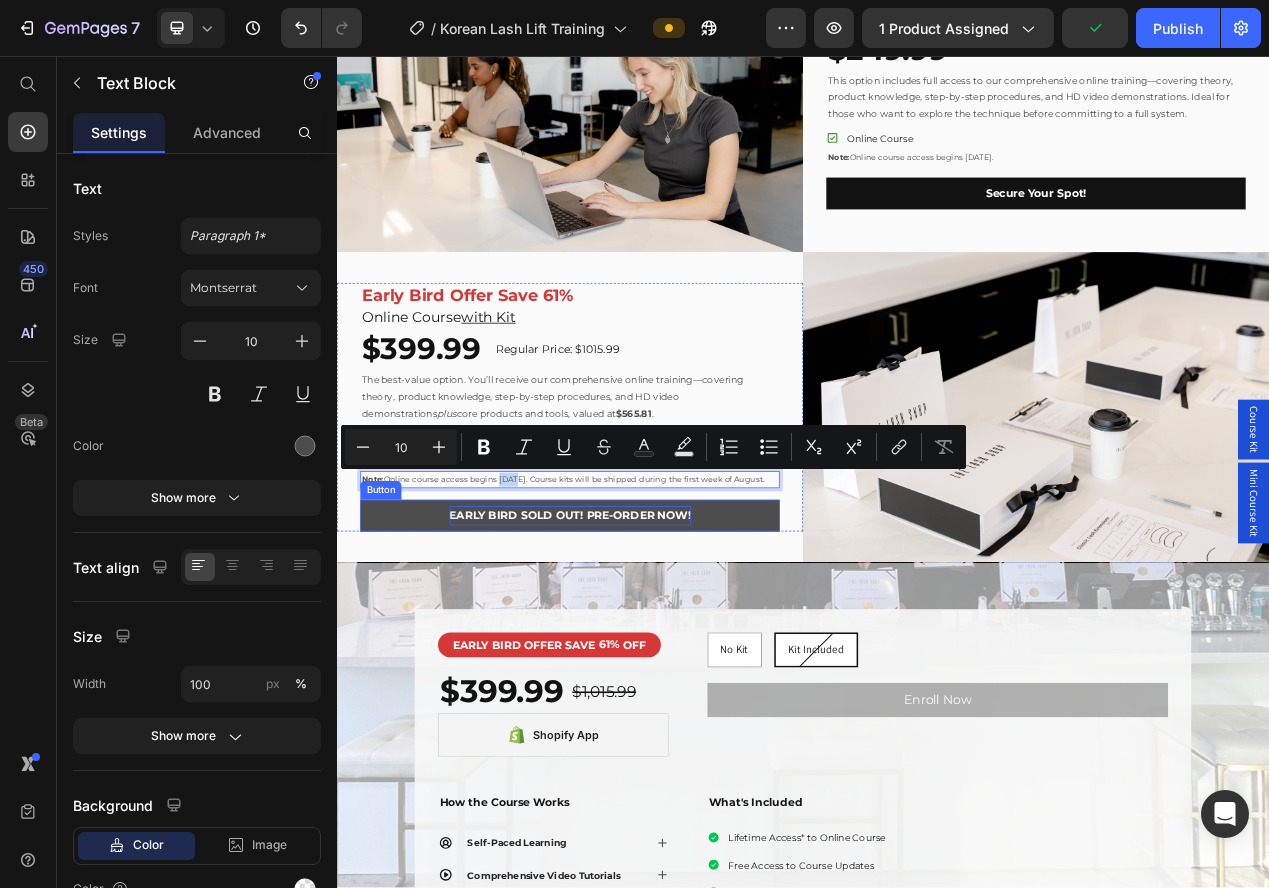 click on "EARLY BIRD SOLD OUT! PRE-ORDER NOW!" at bounding box center (637, 648) 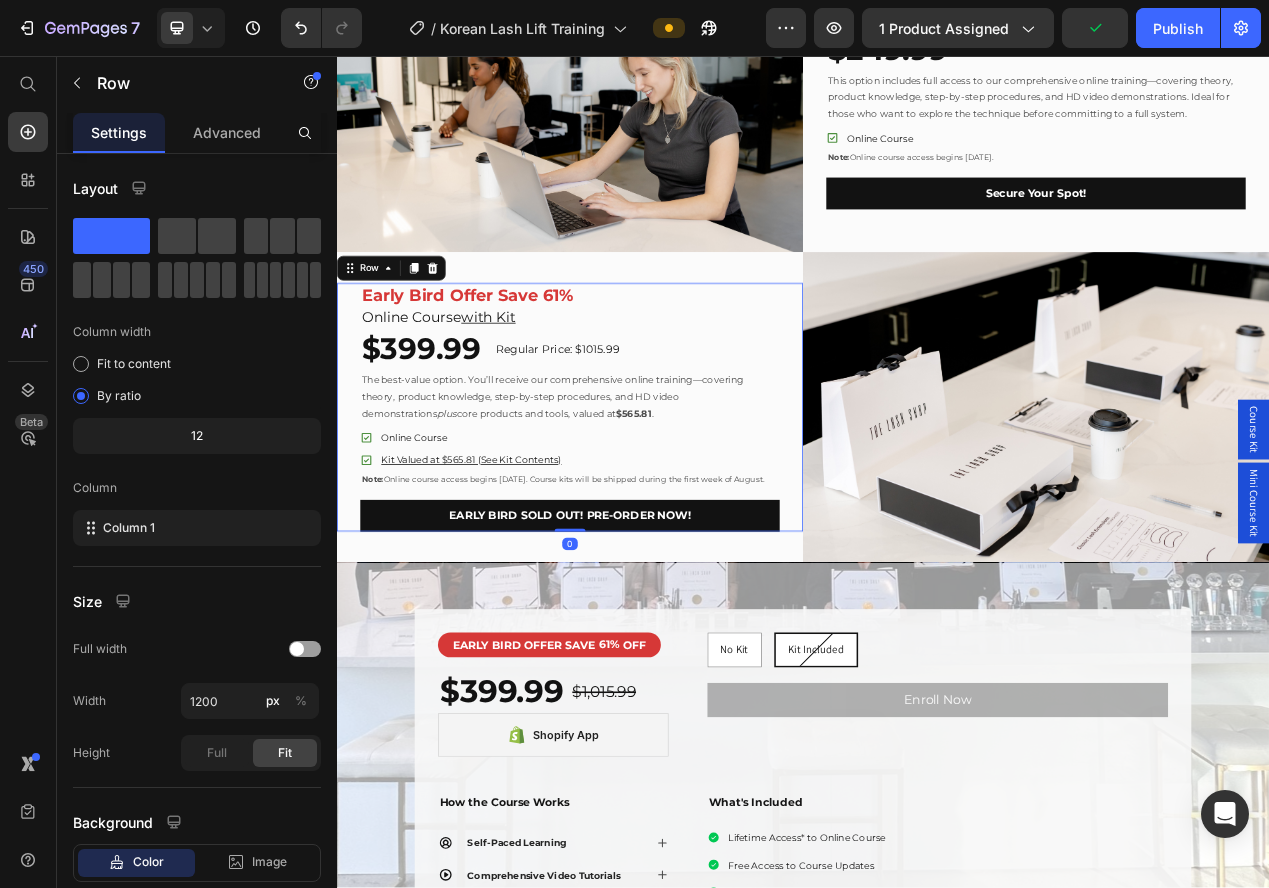 click on "⁠⁠⁠⁠⁠⁠⁠ Early Bird Offer Save 61% Heading Online Course  with Kit Heading $399.99 Heading Regular Price: $1015.99 Heading Row The best-value option. You’ll receive our comprehensive online training—covering theory, product knowledge, step-by-step procedures, and HD video demonstrations  plus  core products and tools, valued at  $565.81 .  Text Block
Online Course
Kit Valued at $565.81 (See Kit Contents) Item List Note:  Online course access begins July 18th. Course kits will be shipped during the first week of August. Text Block EARLY BIRD SOLD OUT! PRE-ORDER NOW! Button" at bounding box center [637, 509] 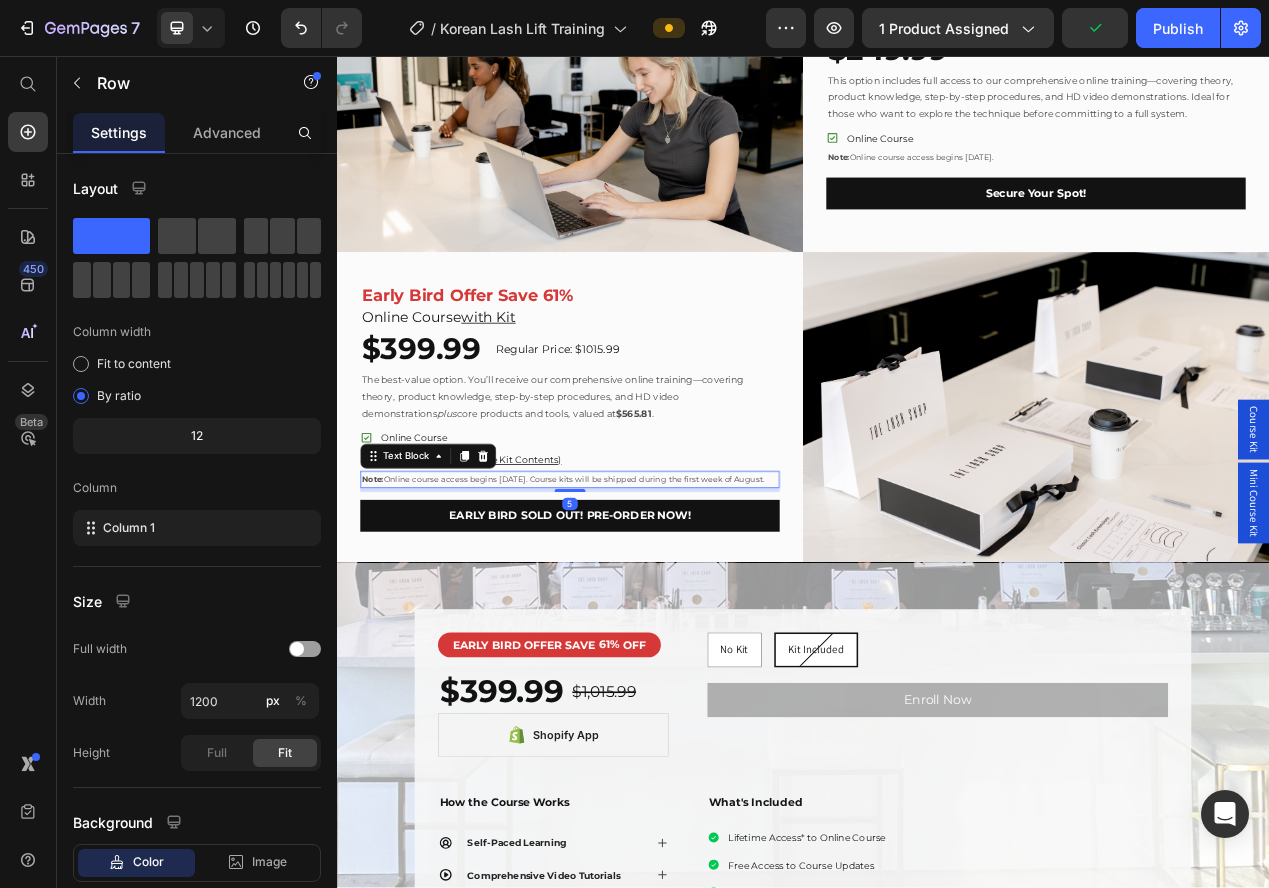 click on "Note:  Online course access begins July 18th. Course kits will be shipped during the first week of August." at bounding box center [637, 602] 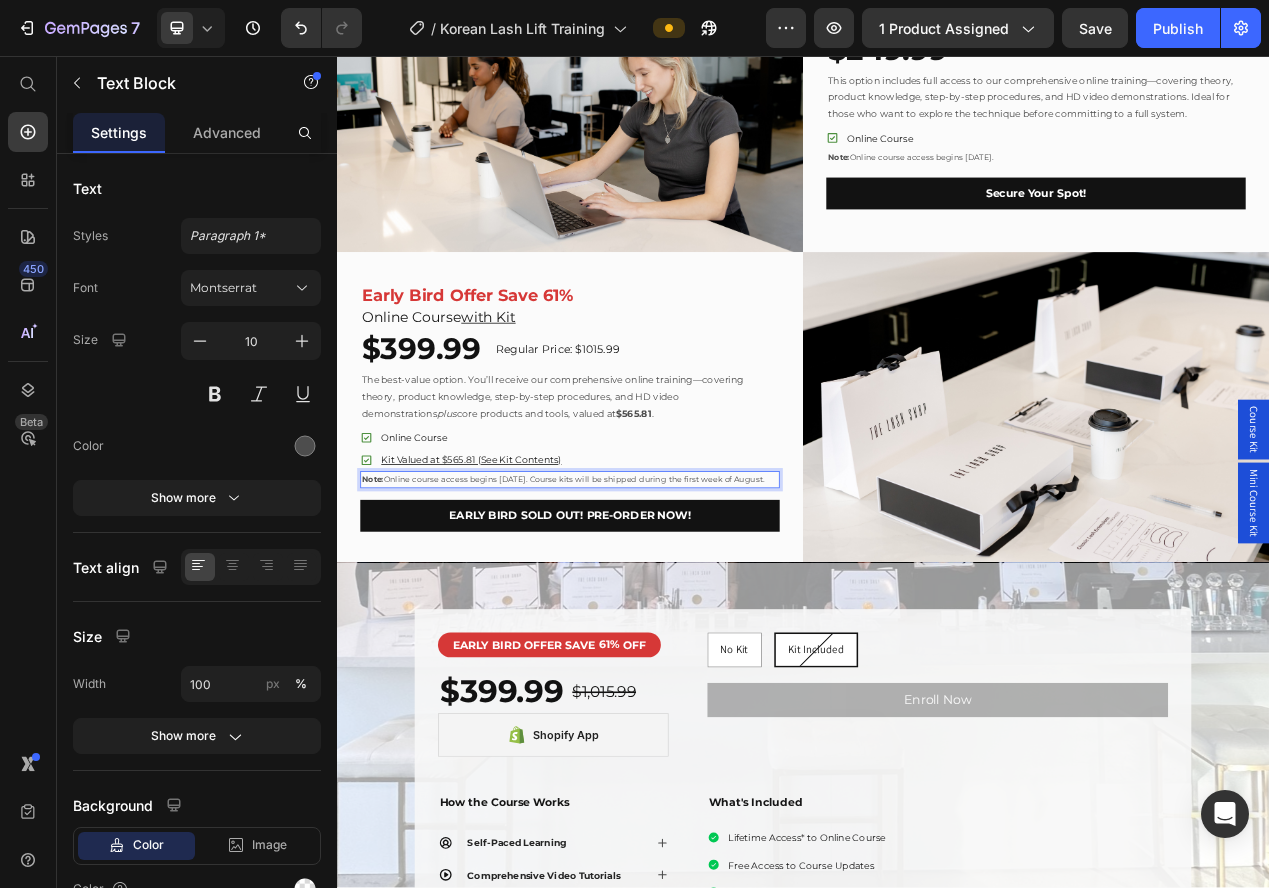 click on "Note:  Online course access begins July 18th. Course kits will be shipped during the first week of August." at bounding box center (637, 602) 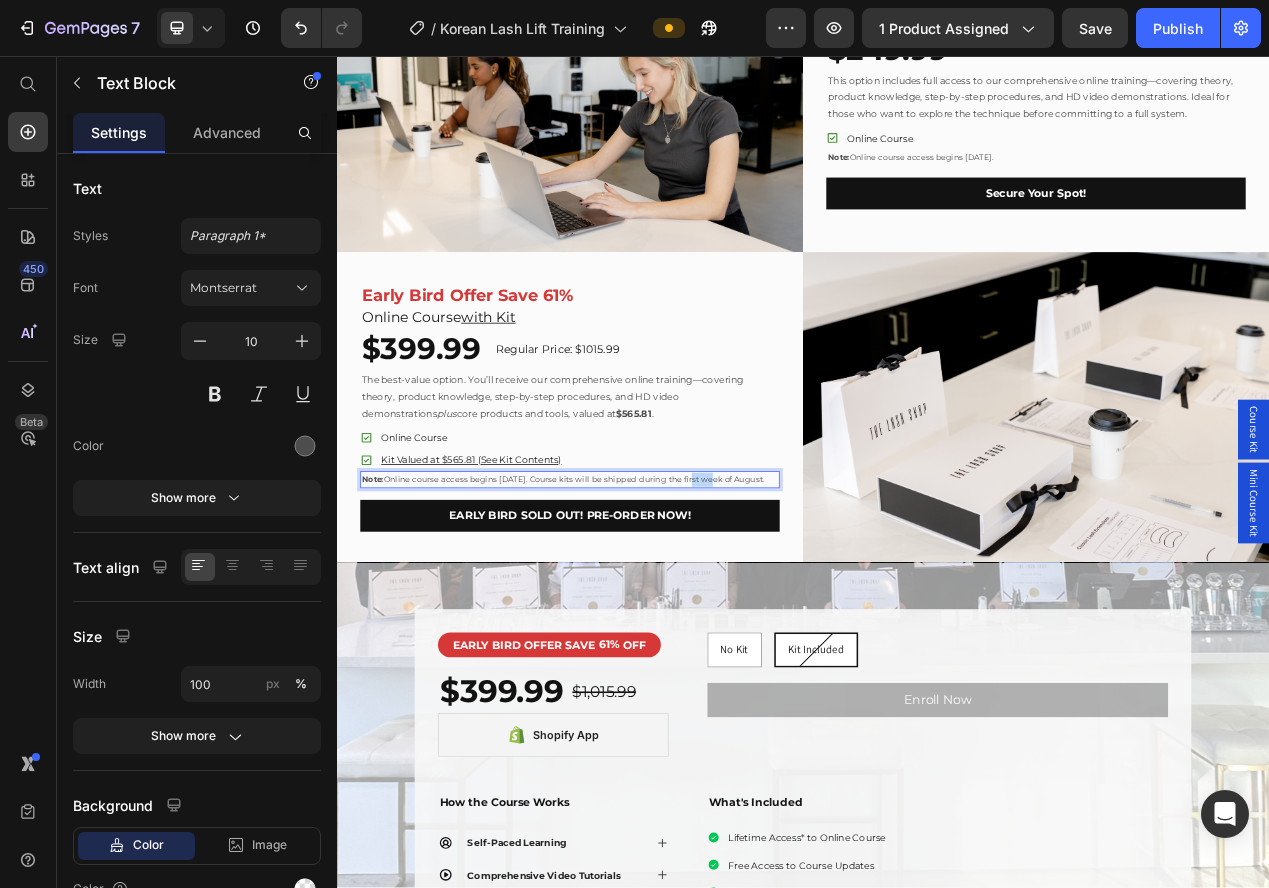 click on "Note:  Online course access begins July 18th. Course kits will be shipped during the first week of August." at bounding box center (637, 602) 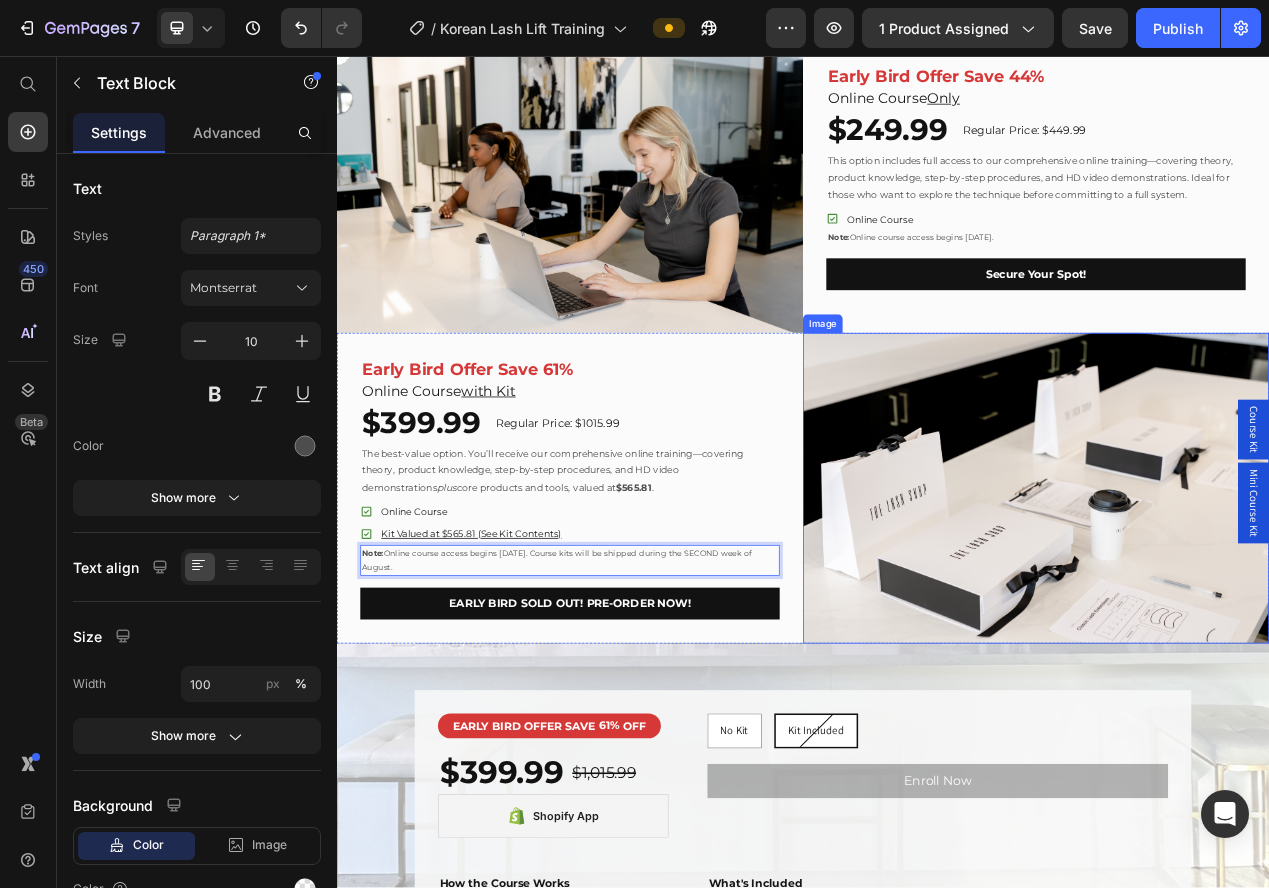 scroll, scrollTop: 1488, scrollLeft: 0, axis: vertical 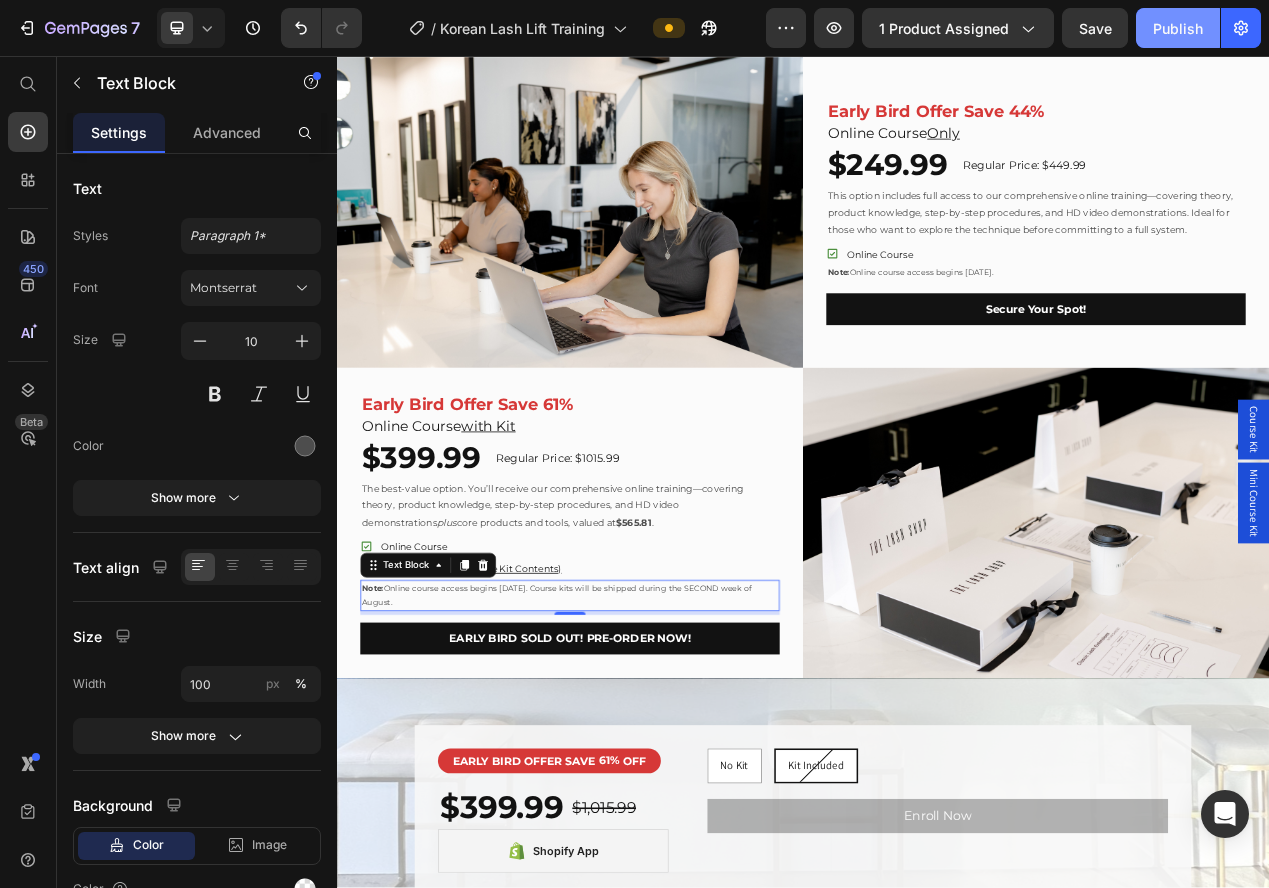 click on "Publish" at bounding box center [1178, 28] 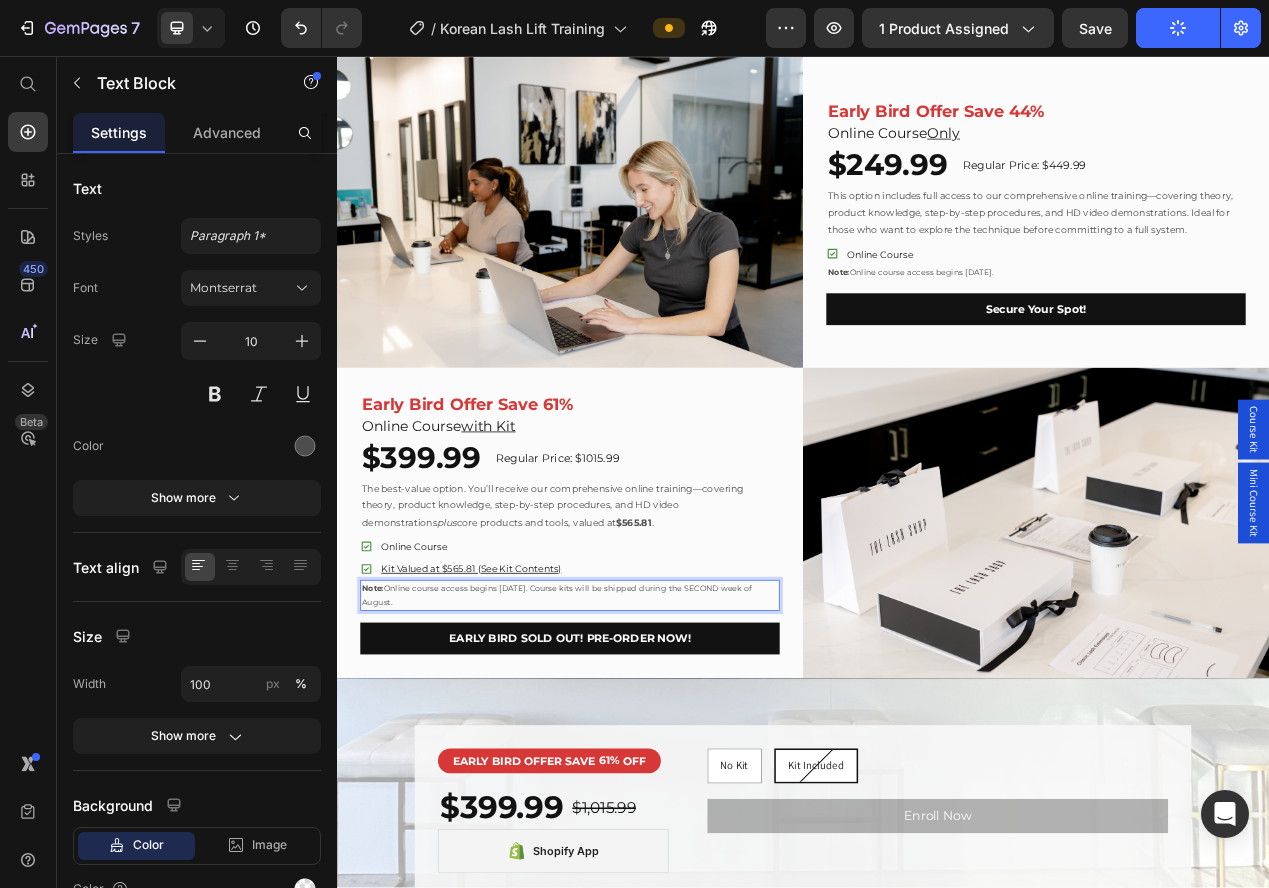 click on "Note:  Online course access begins July 18th. Course kits will be shipped during the SECOND week of August." at bounding box center (637, 751) 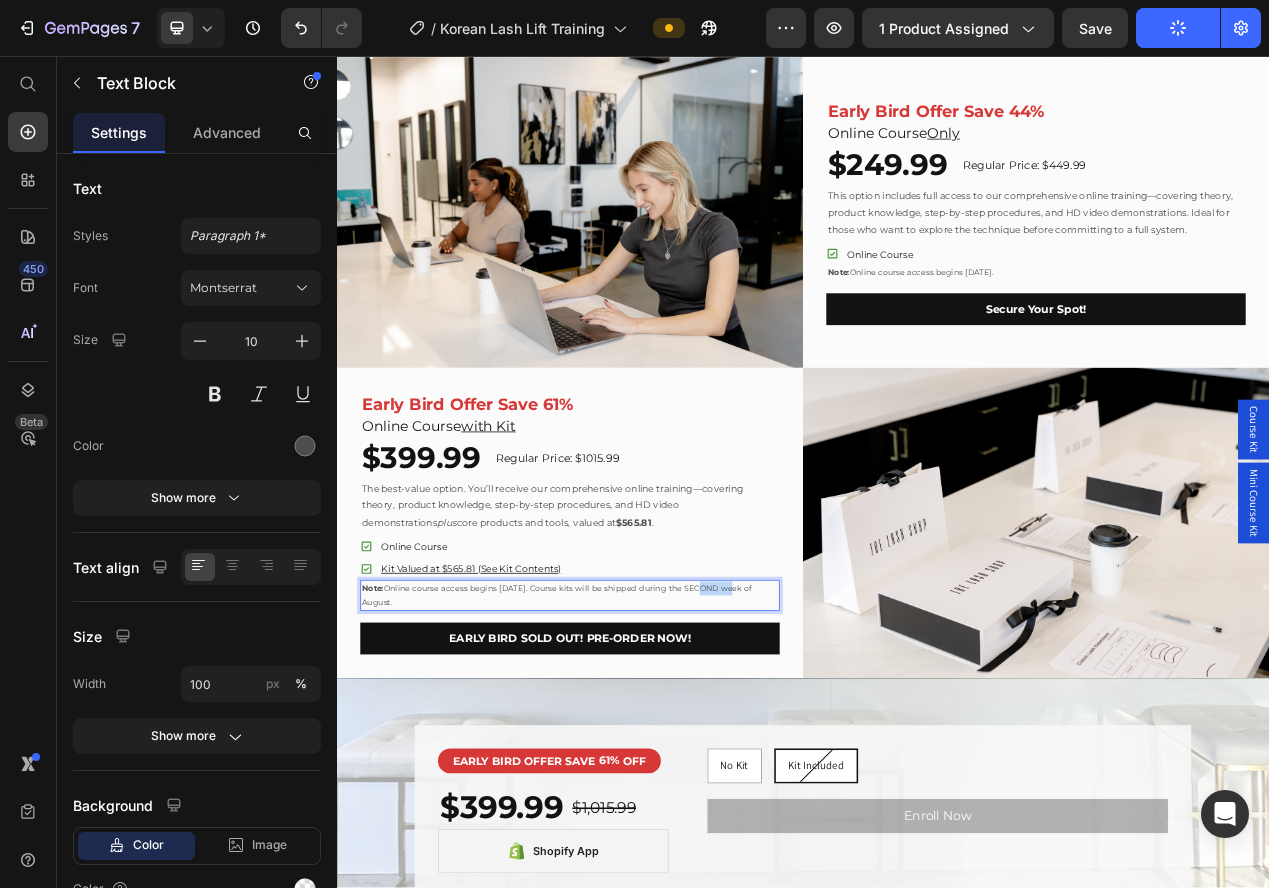 click on "Note:  Online course access begins July 18th. Course kits will be shipped during the SECOND week of August." at bounding box center [637, 751] 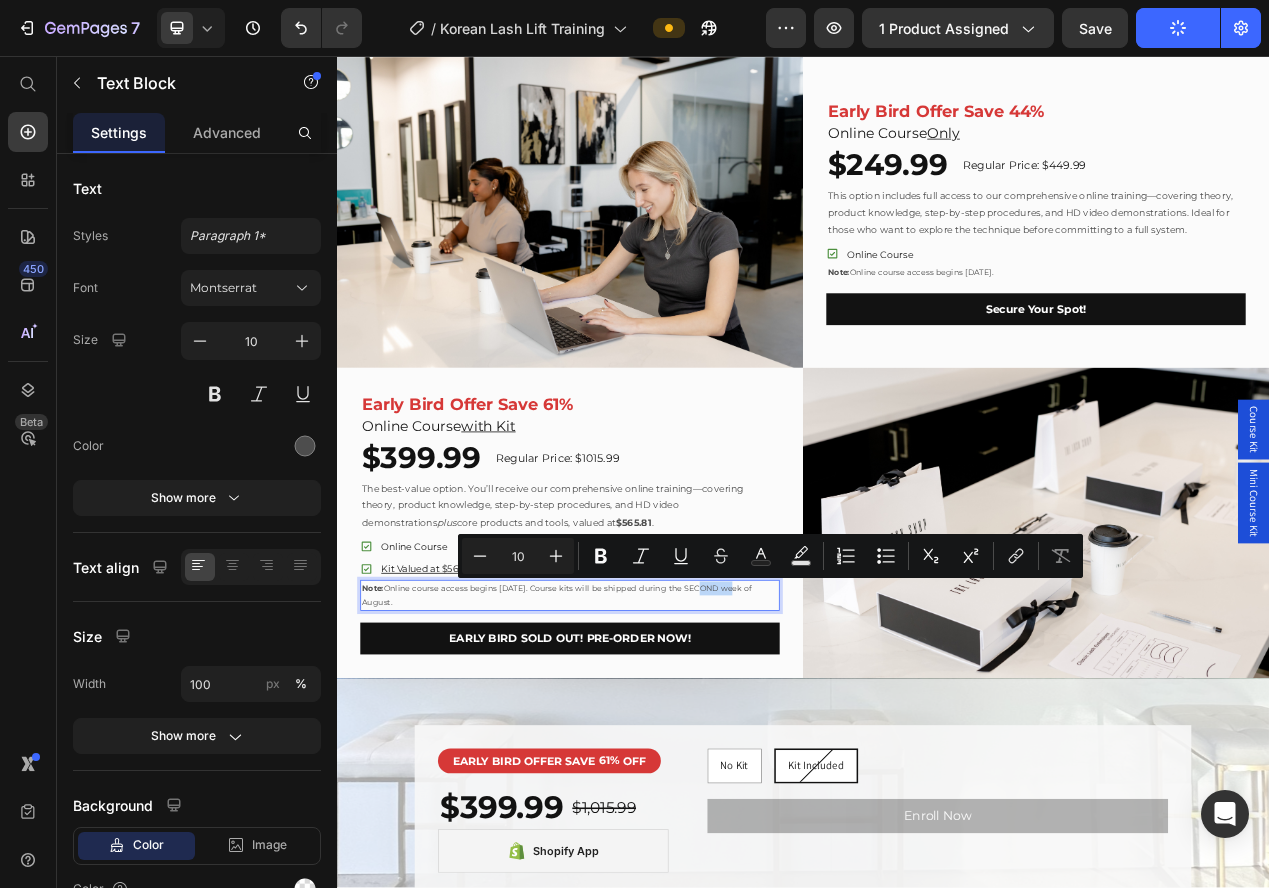 scroll, scrollTop: 1497, scrollLeft: 0, axis: vertical 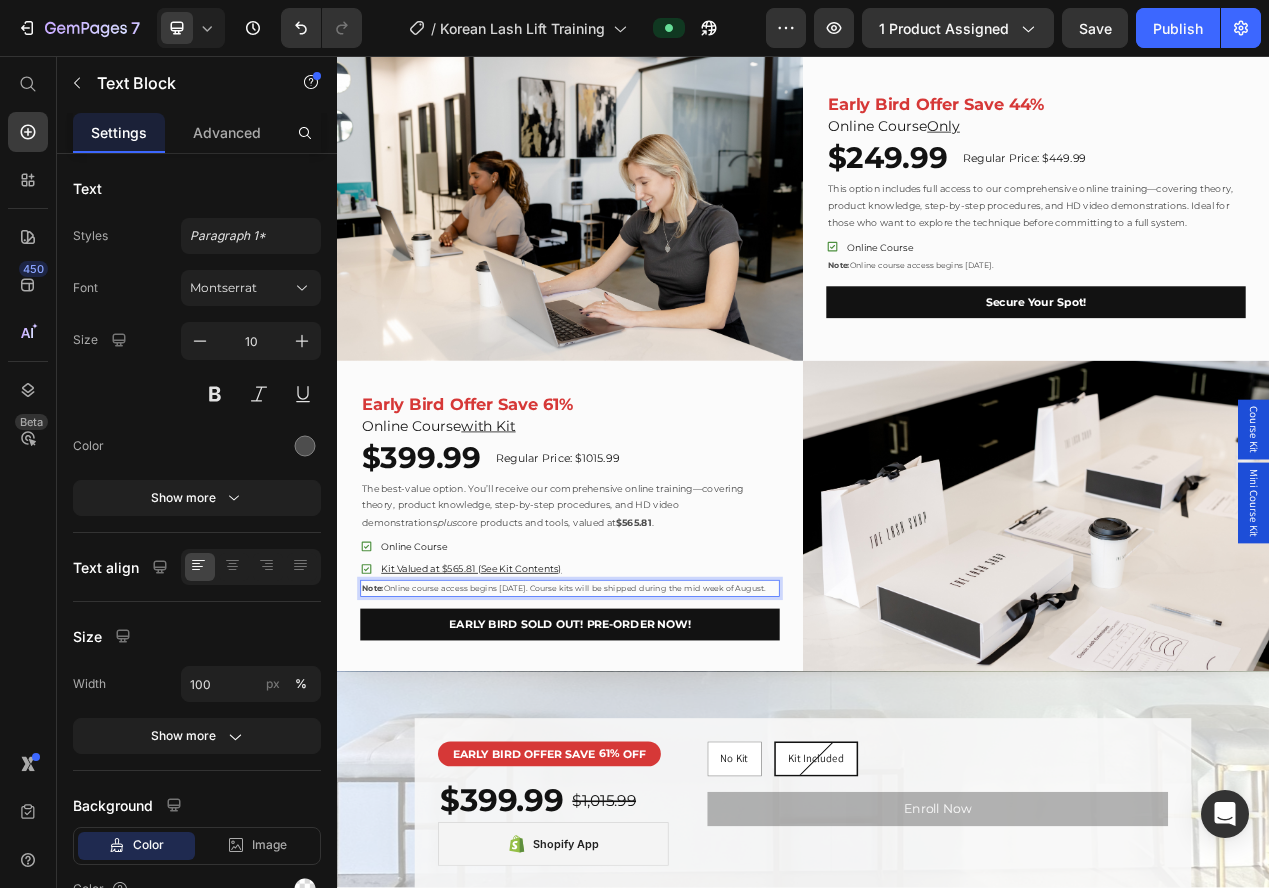 click on "Note:  Online course access begins July 18th. Course kits will be shipped during the mid week of August." at bounding box center [637, 742] 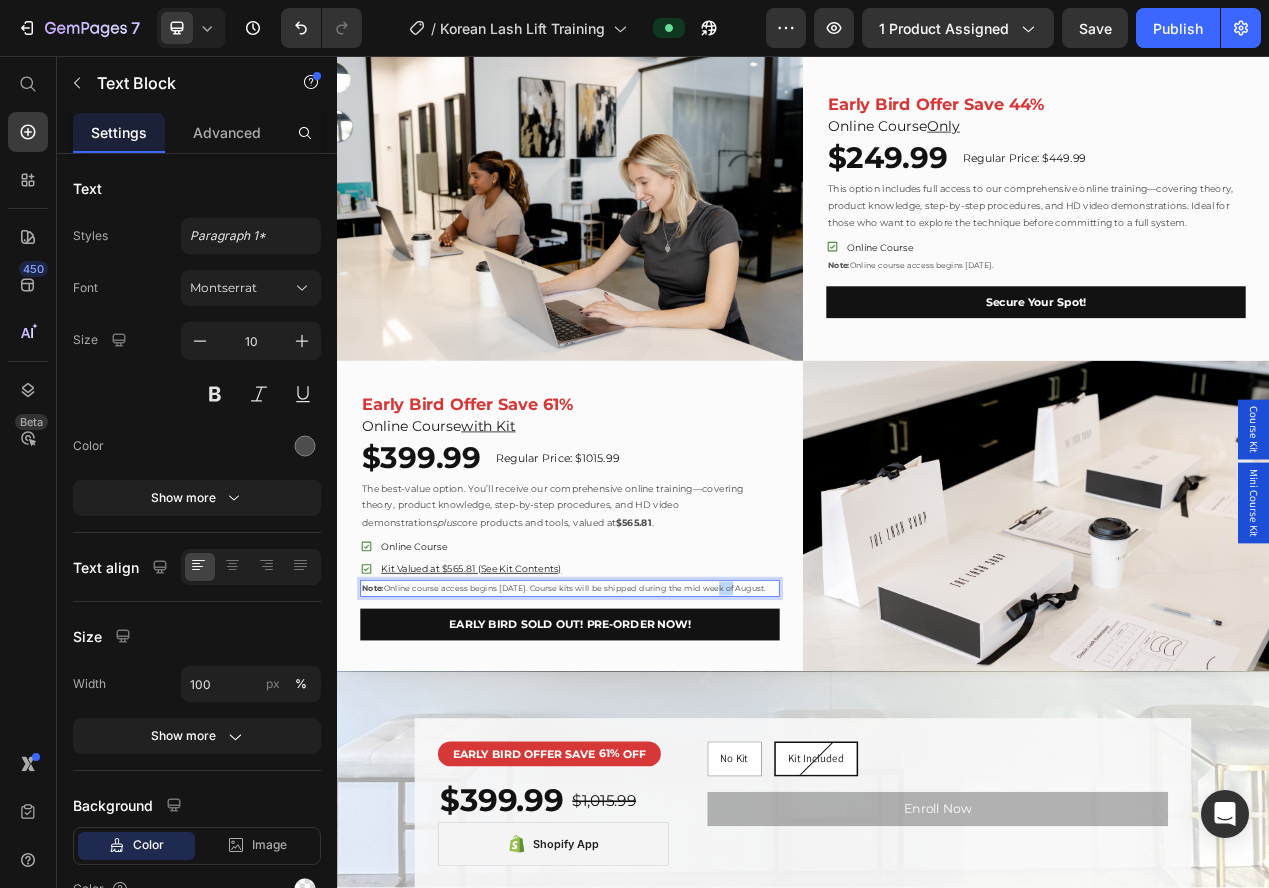 click on "Note:  Online course access begins July 18th. Course kits will be shipped during the mid week of August." at bounding box center (637, 742) 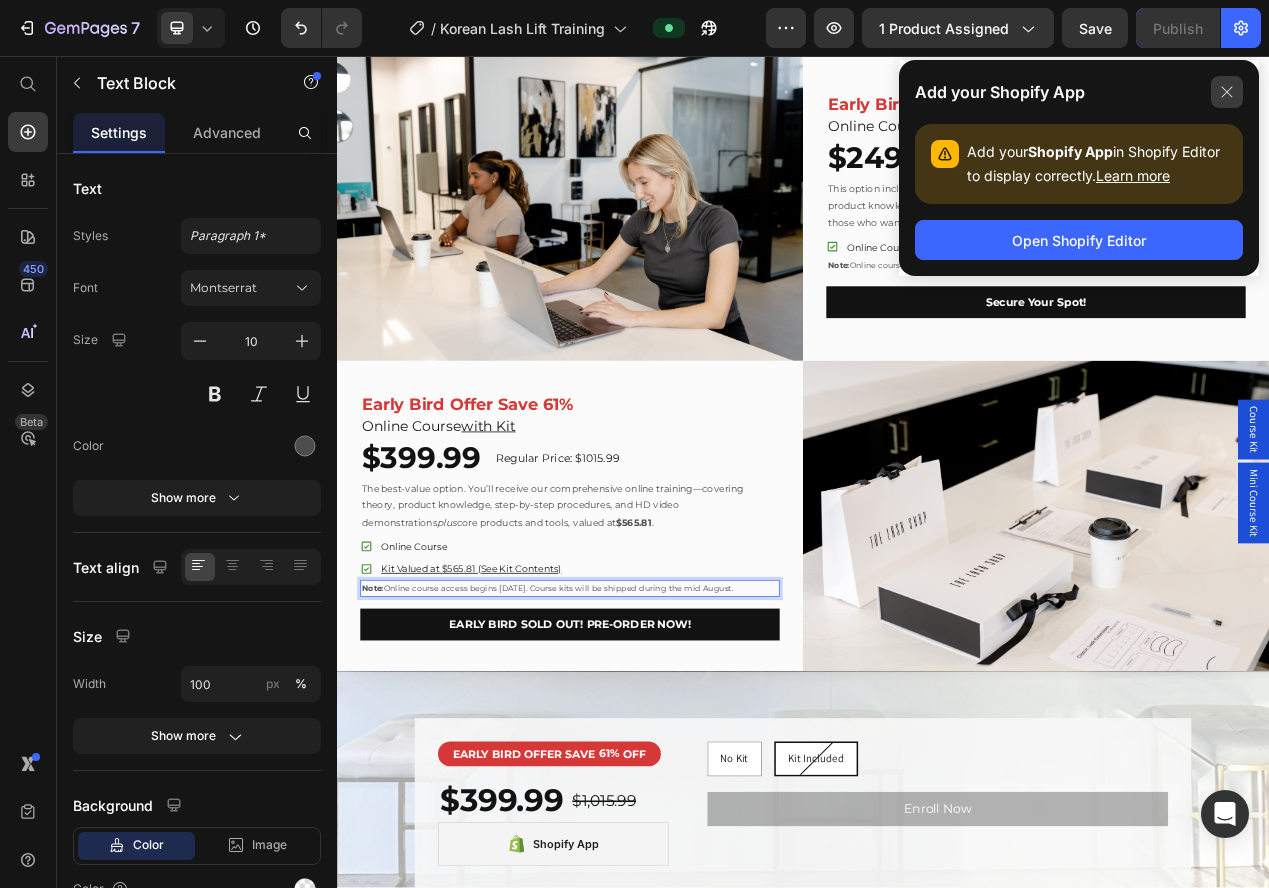 click 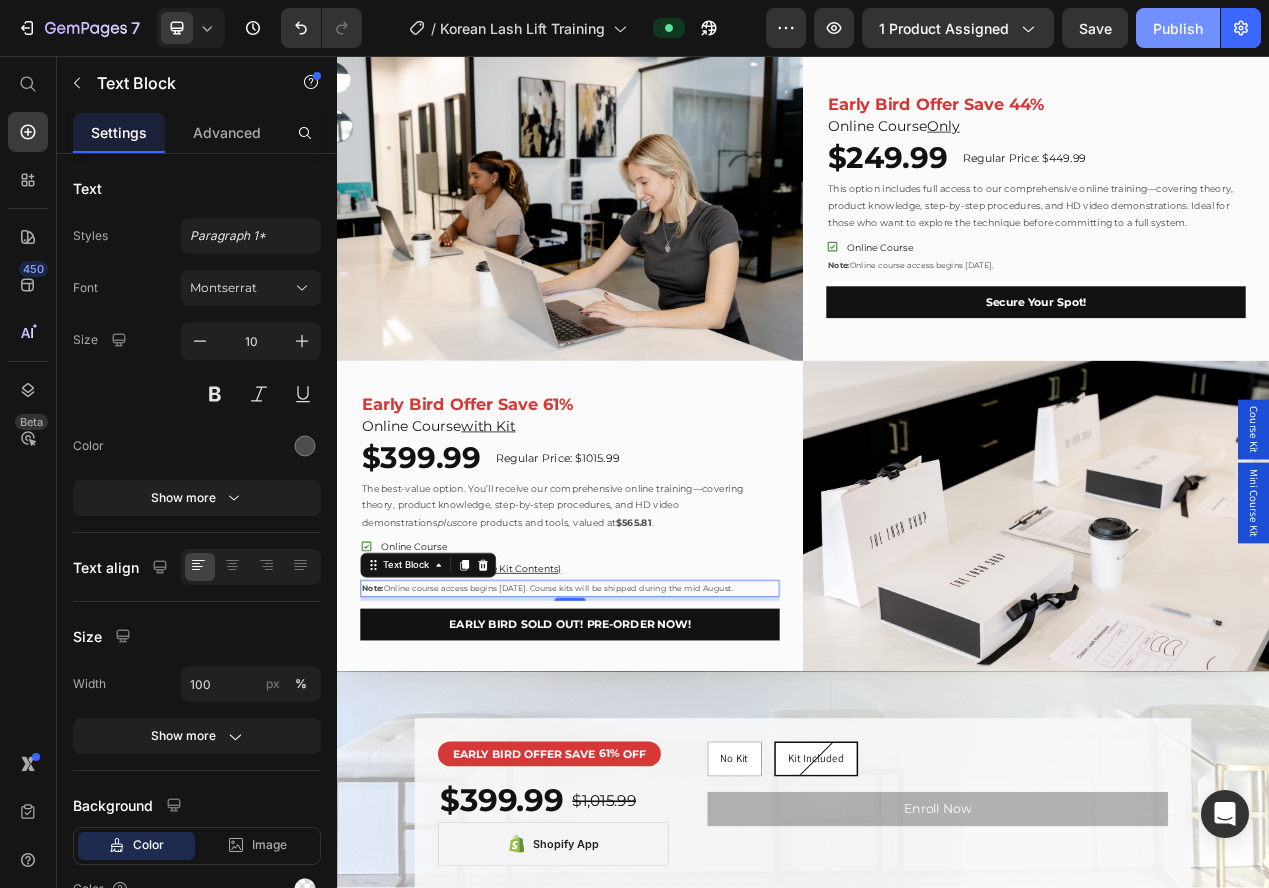 click on "Publish" at bounding box center (1178, 28) 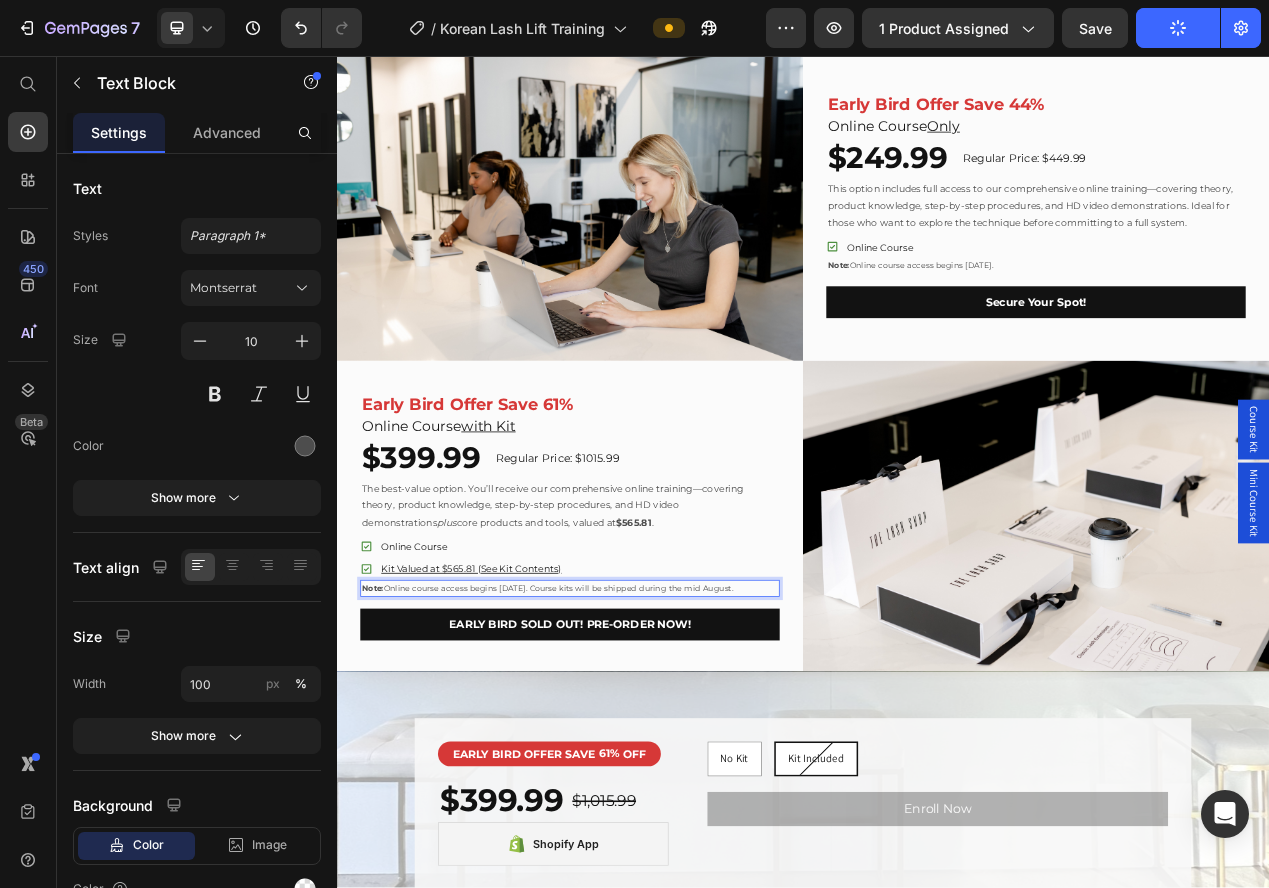 click on "Note:  Online course access begins July 18th. Course kits will be shipped during the mid August." at bounding box center (637, 742) 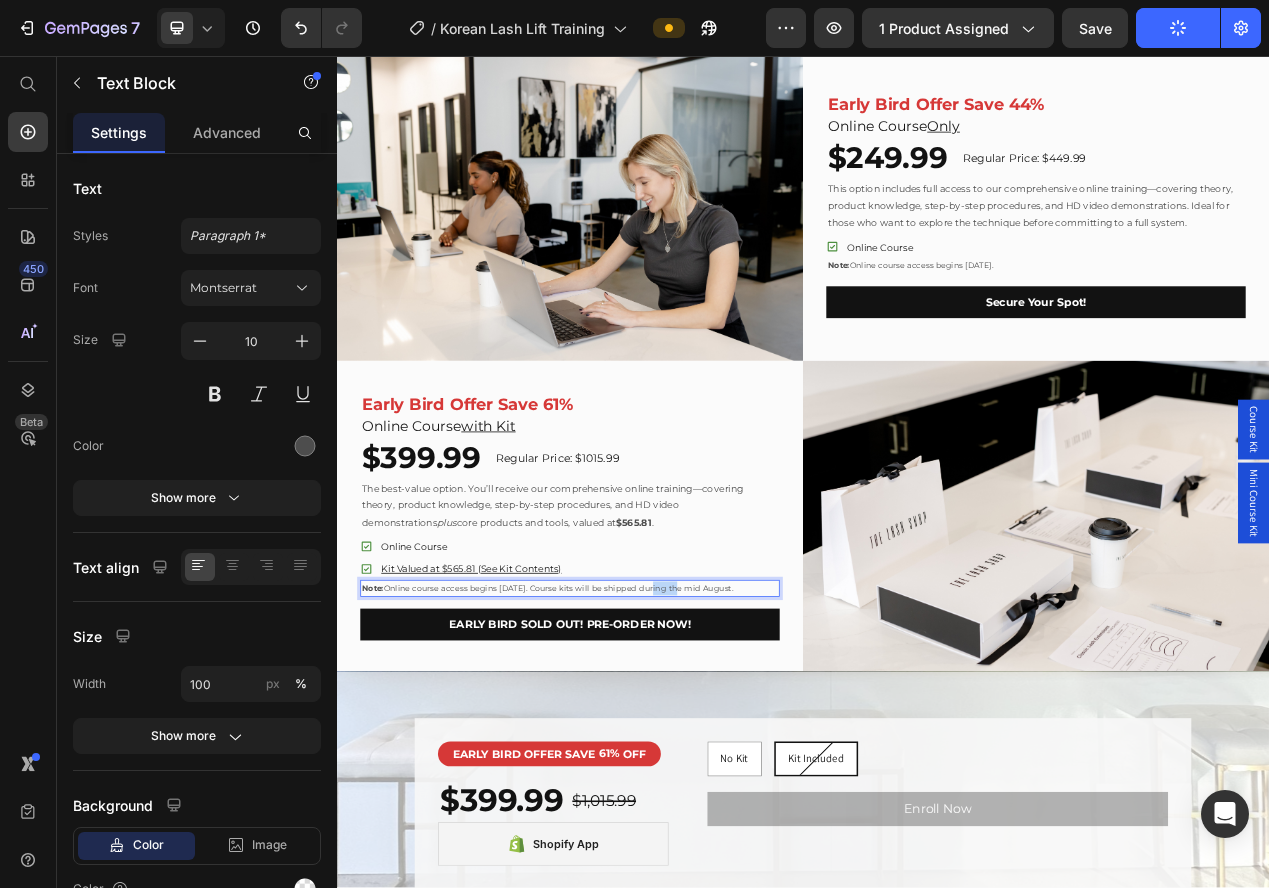 click on "Note:  Online course access begins July 18th. Course kits will be shipped during the mid August." at bounding box center (637, 742) 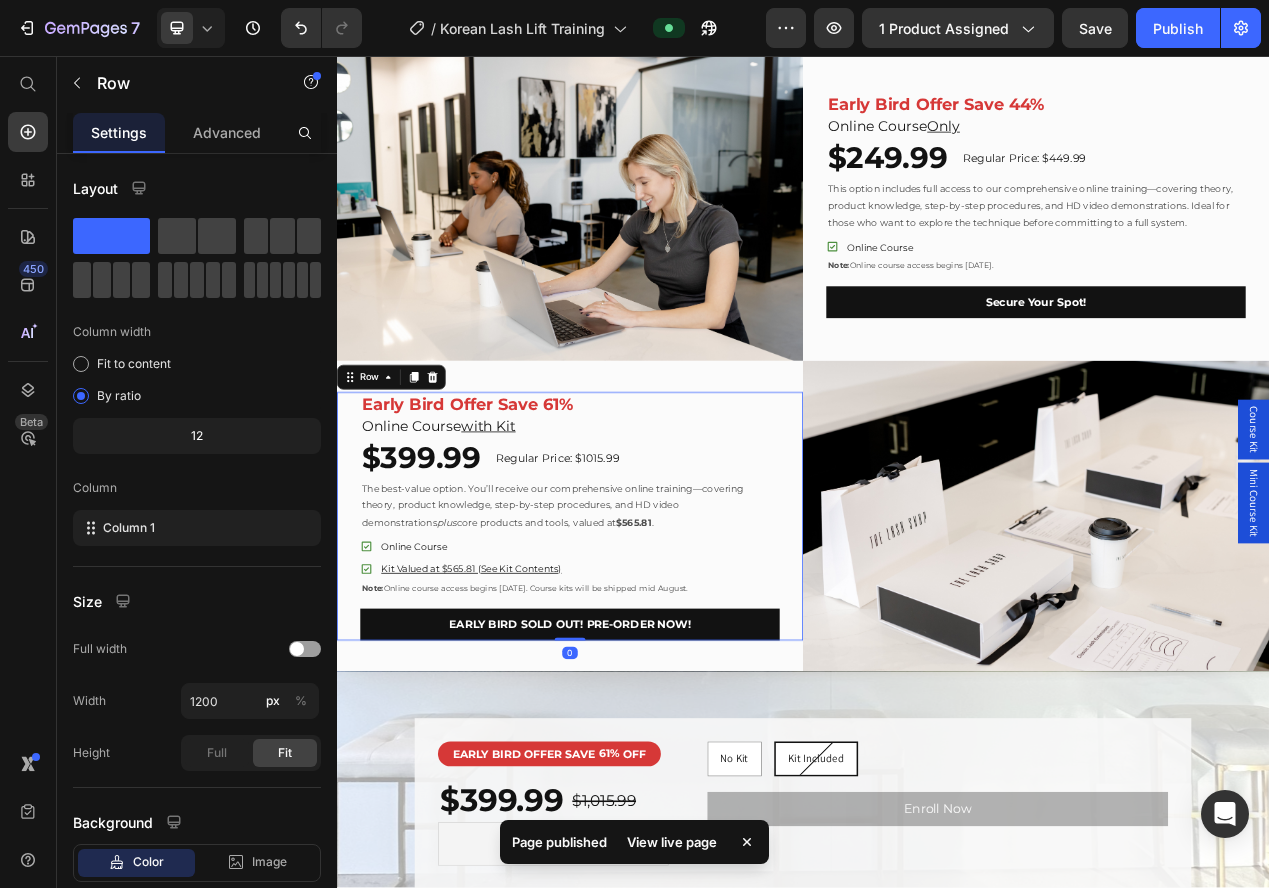 click on "⁠⁠⁠⁠⁠⁠⁠ Early Bird Offer Save 61% Heading Online Course  with Kit Heading $399.99 Heading Regular Price: $1015.99 Heading Row The best-value option. You’ll receive our comprehensive online training—covering theory, product knowledge, step-by-step procedures, and HD video demonstrations  plus  core products and tools, valued at  $565.81 .  Text Block
Online Course
Kit Valued at $565.81 (See Kit Contents) Item List Note:  Online course access begins July 18th. Course kits will be shipped mid August. Text Block EARLY BIRD SOLD OUT! PRE-ORDER NOW! Button Row   0" at bounding box center [637, 649] 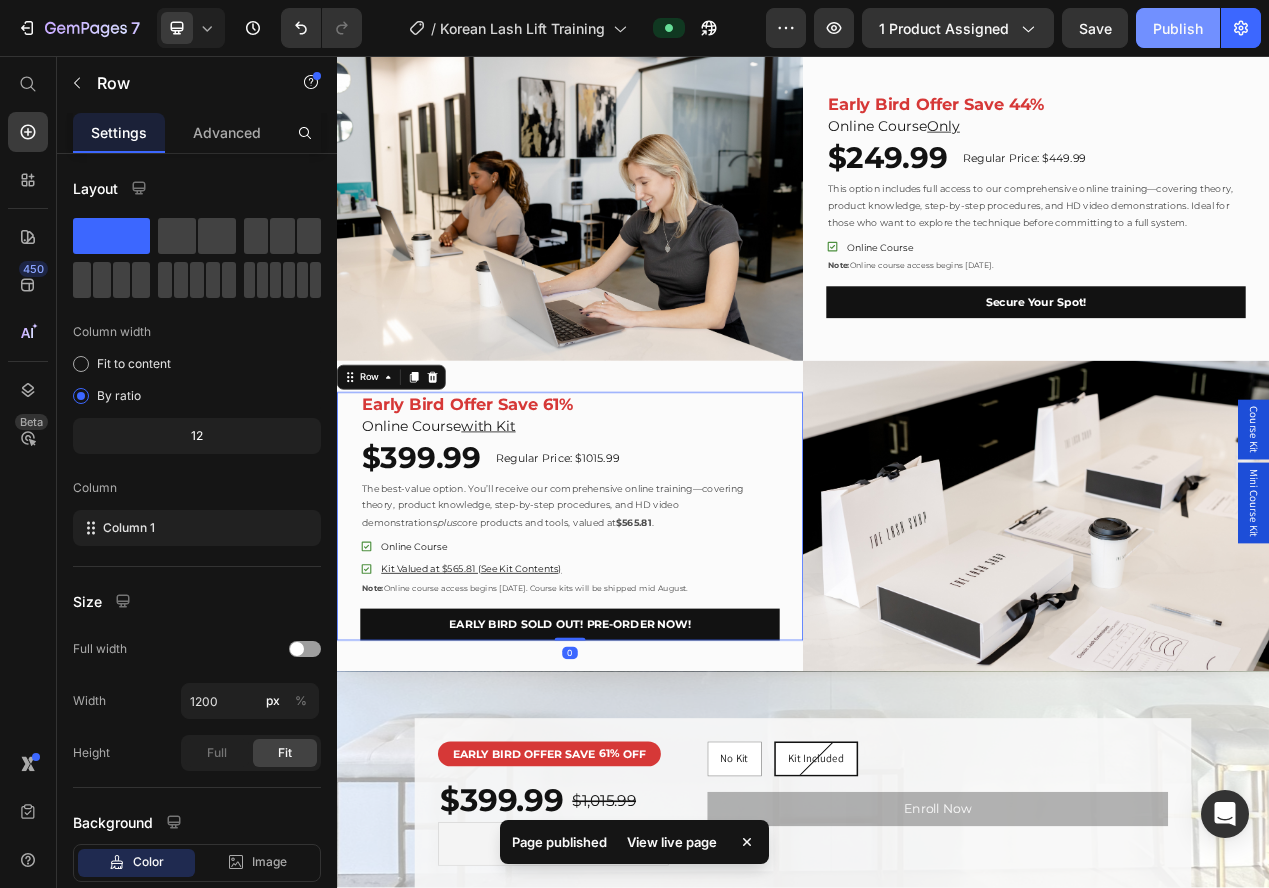 click on "Publish" at bounding box center (1178, 28) 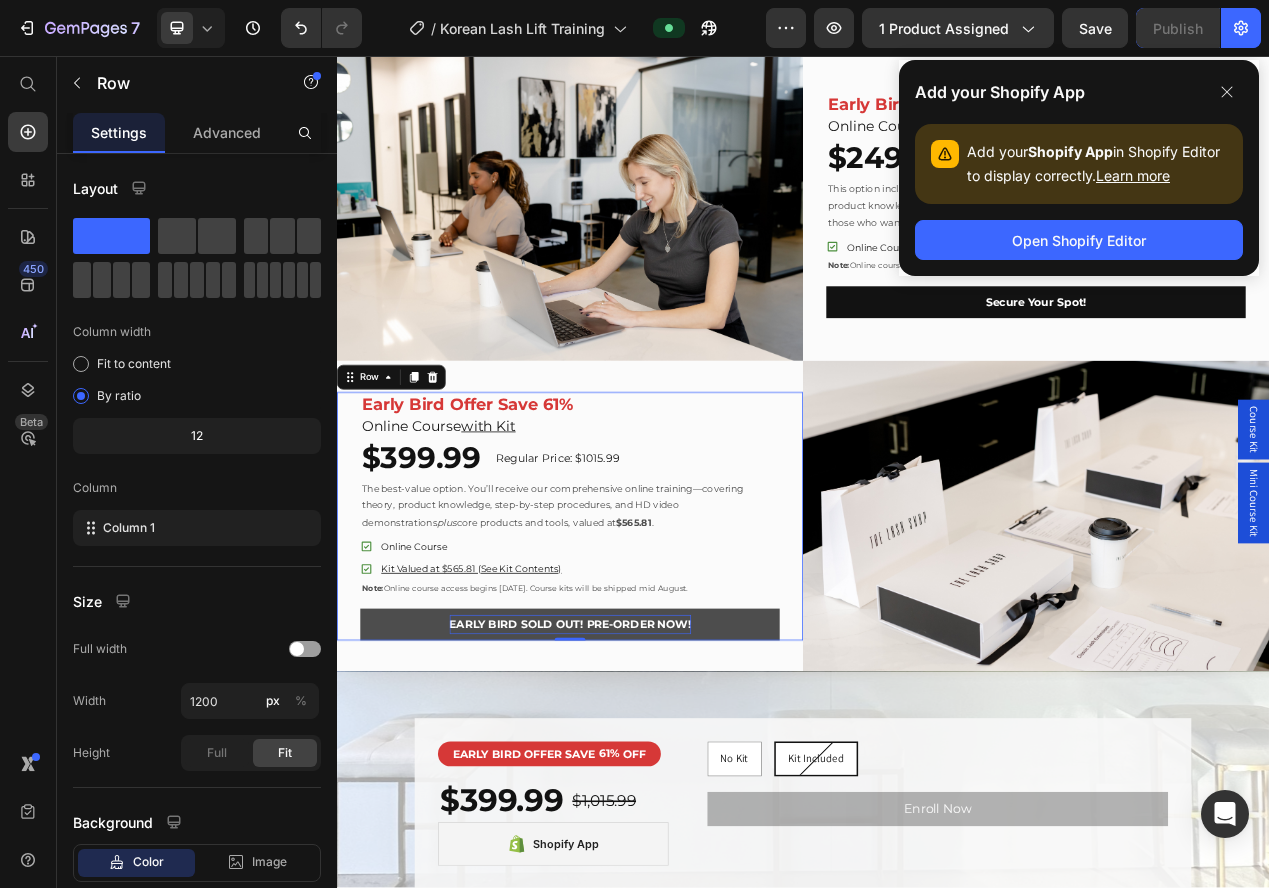click on "EARLY BIRD SOLD OUT! PRE-ORDER NOW!" at bounding box center (637, 788) 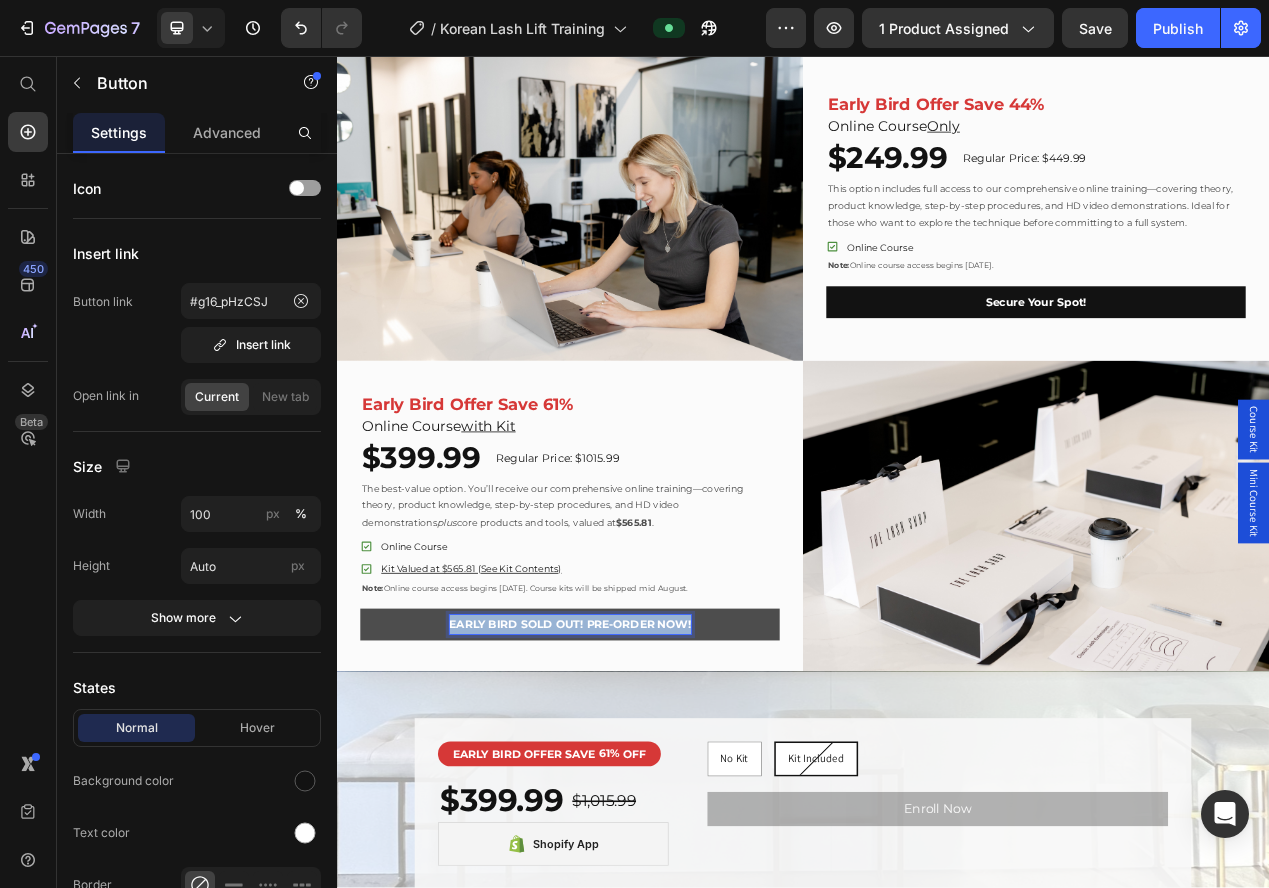 click on "EARLY BIRD SOLD OUT! PRE-ORDER NOW!" at bounding box center [637, 788] 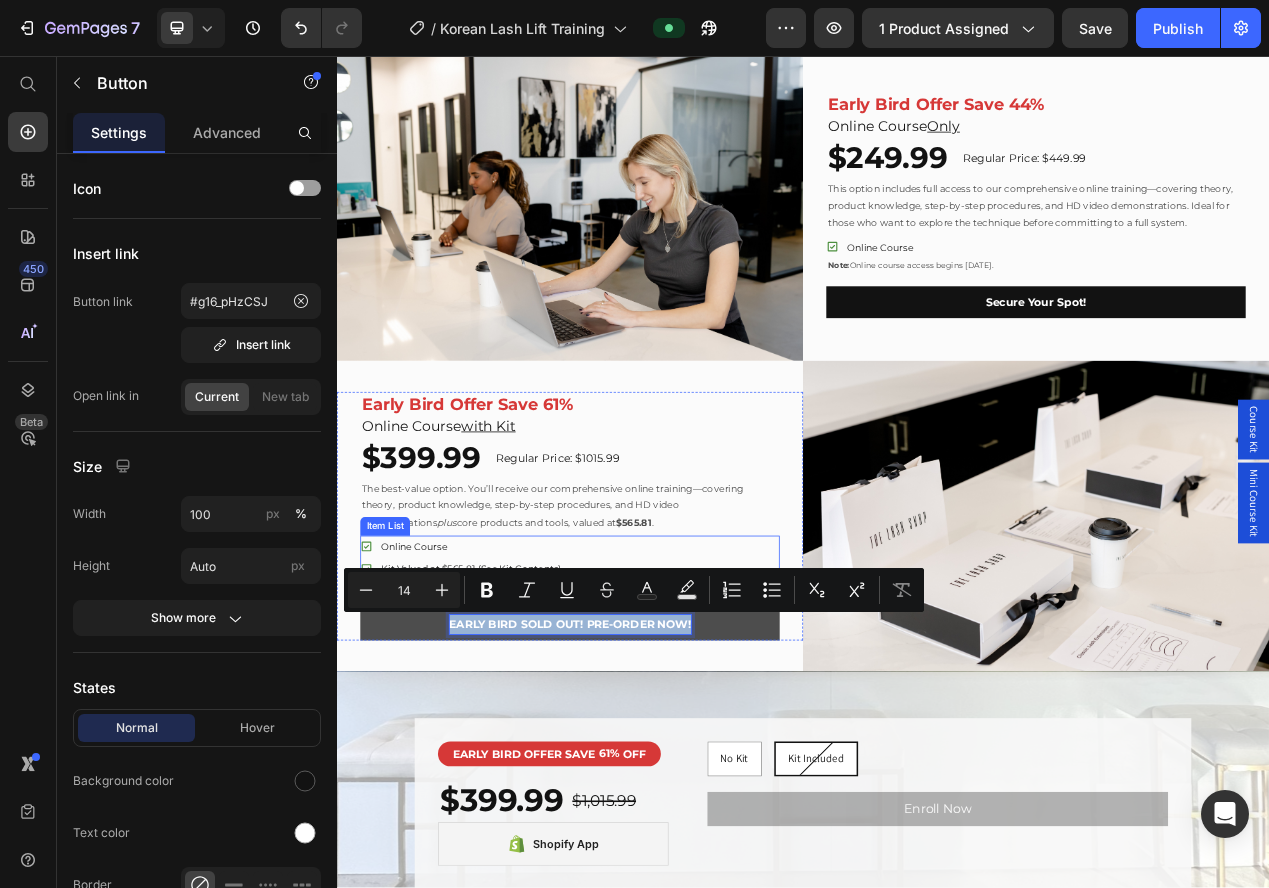 click on "Online Course
Kit Valued at $565.81 (See Kit Contents)" at bounding box center [637, 702] 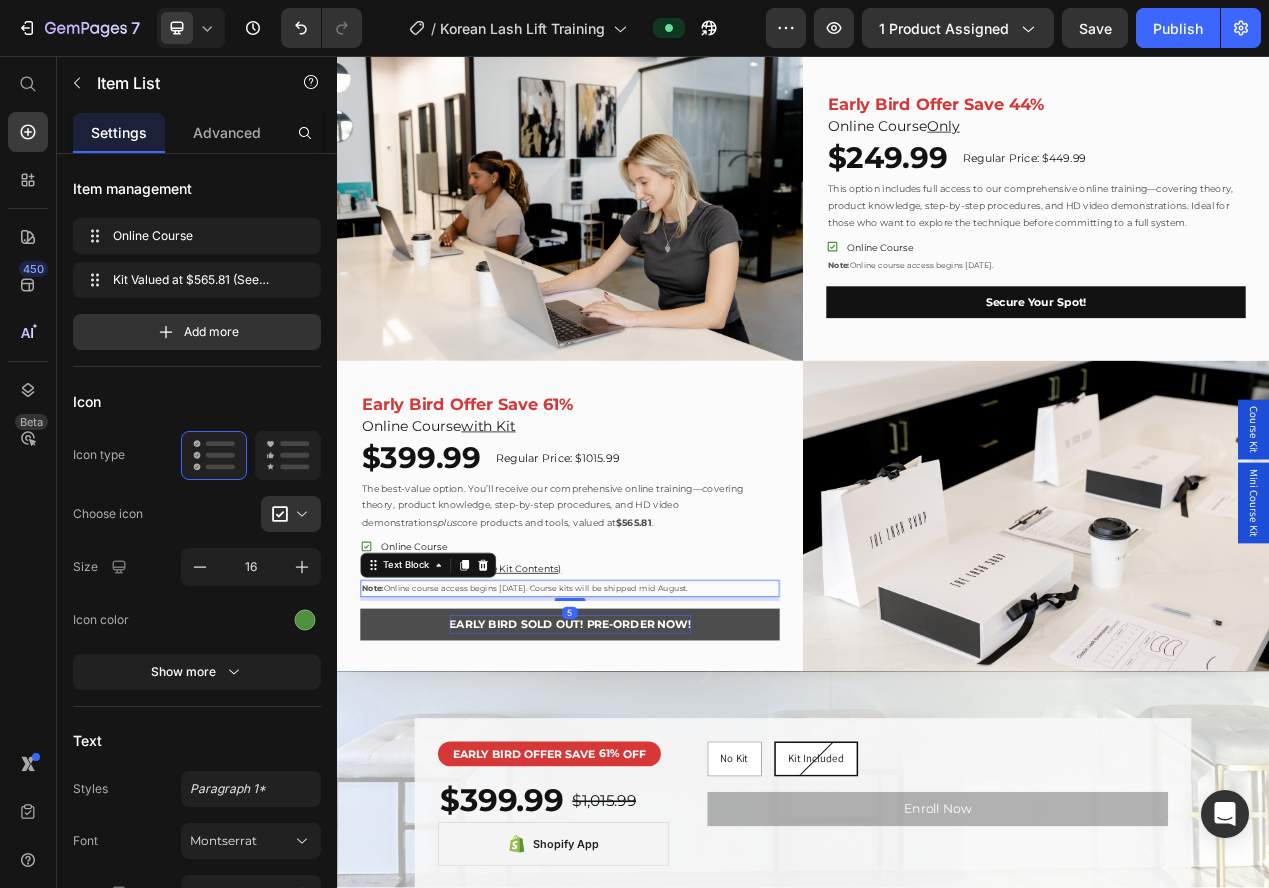 click on "Note:  Online course access begins July 18th. Course kits will be shipped mid August." at bounding box center [637, 742] 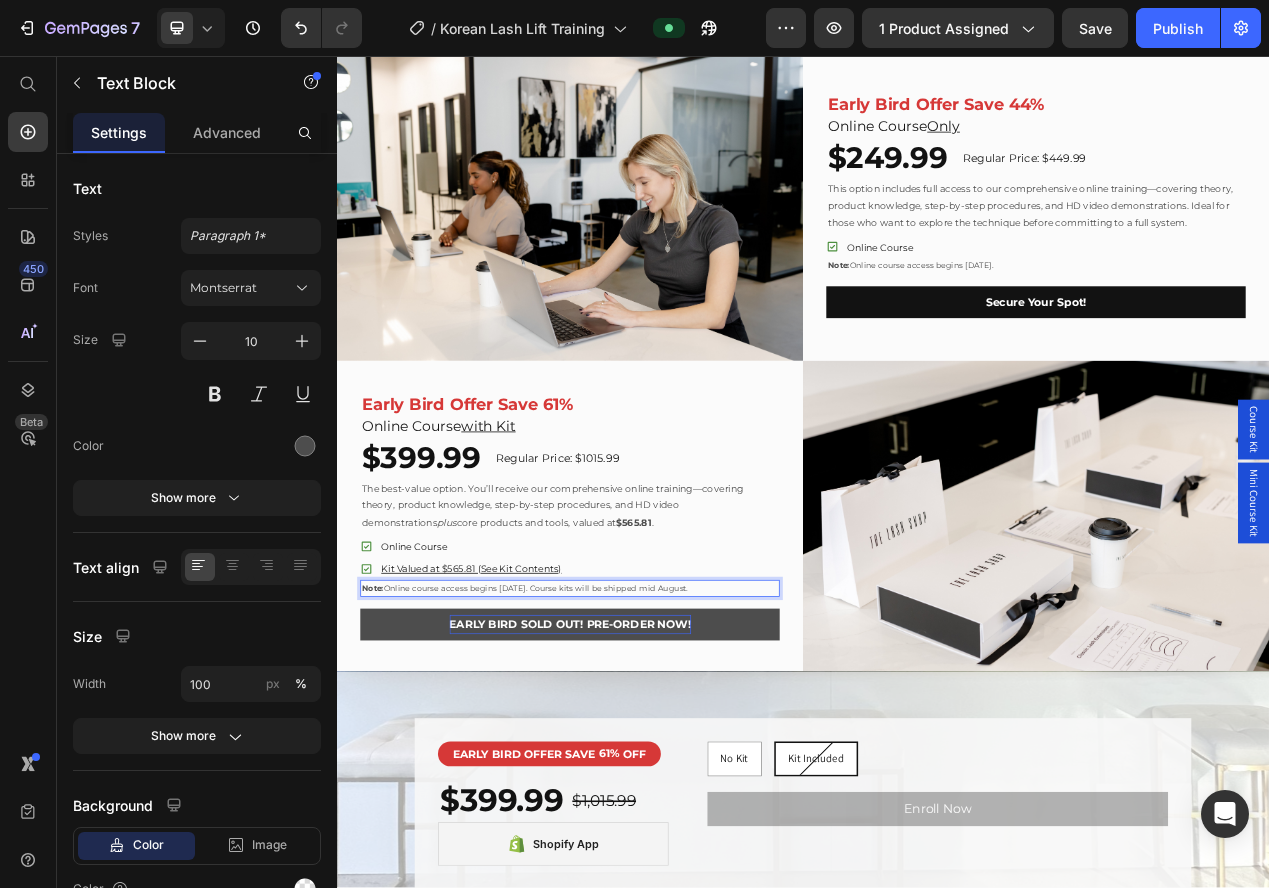 click on "Note:  Online course access begins July 18th. Course kits will be shipped mid August." at bounding box center (637, 742) 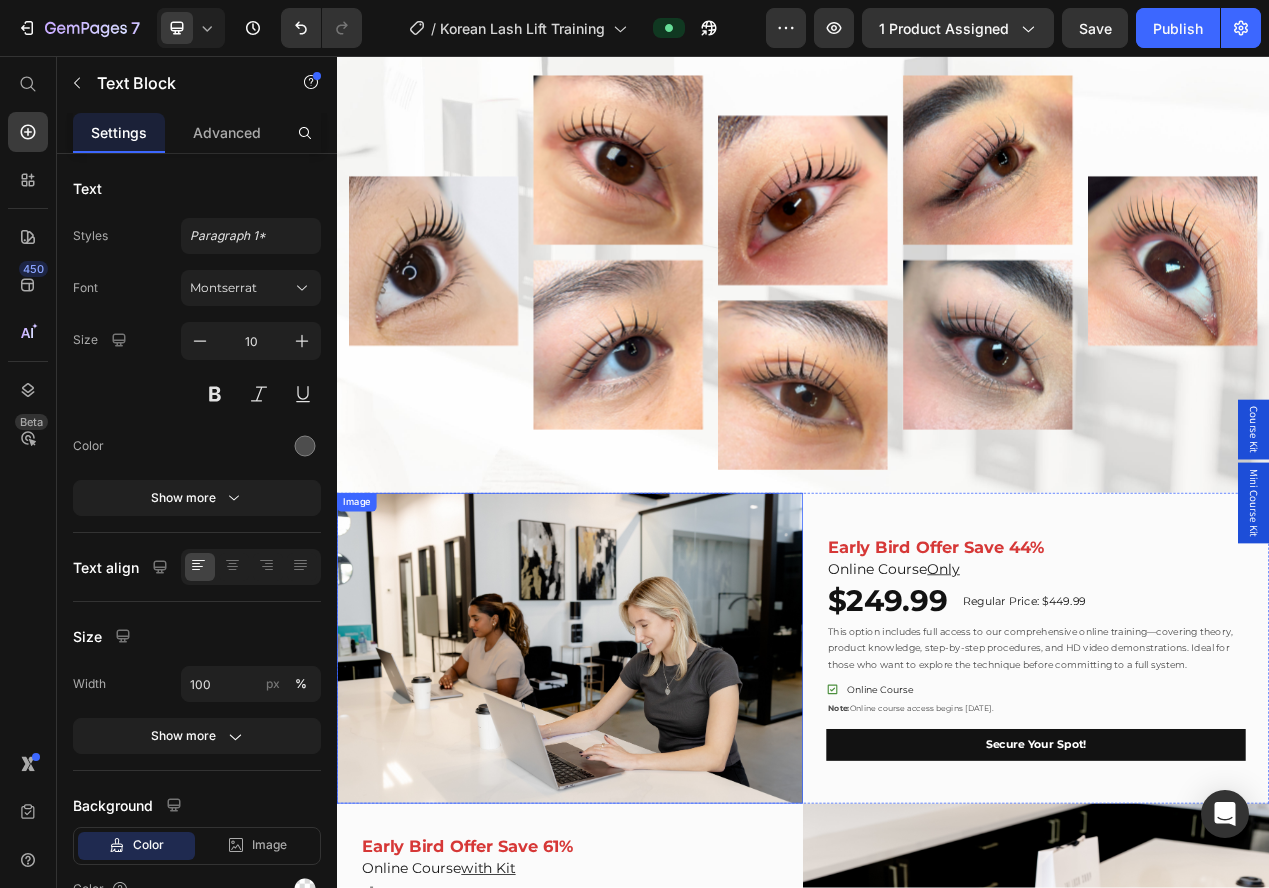scroll, scrollTop: 1648, scrollLeft: 0, axis: vertical 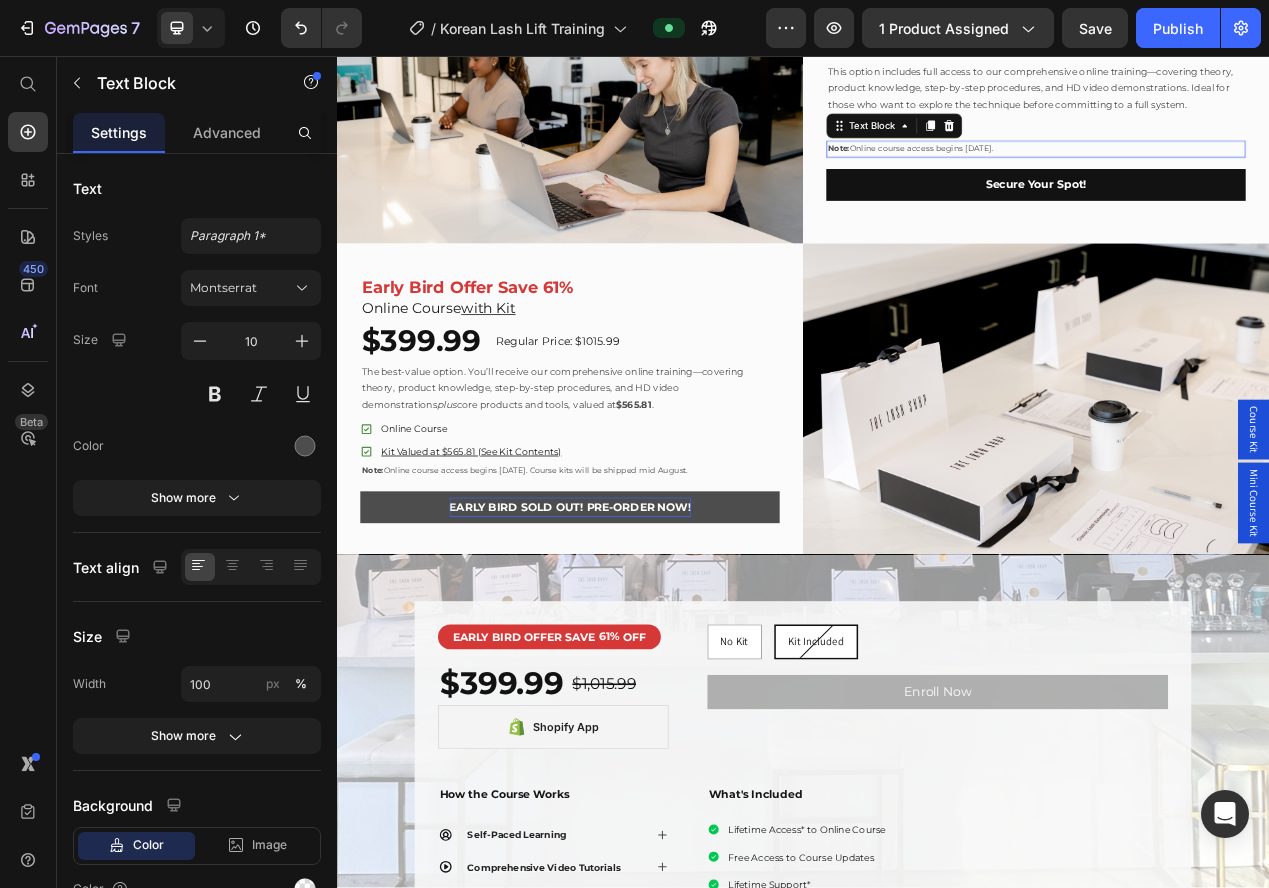 click on "Note:  Online course access begins July 18th." at bounding box center (1237, 176) 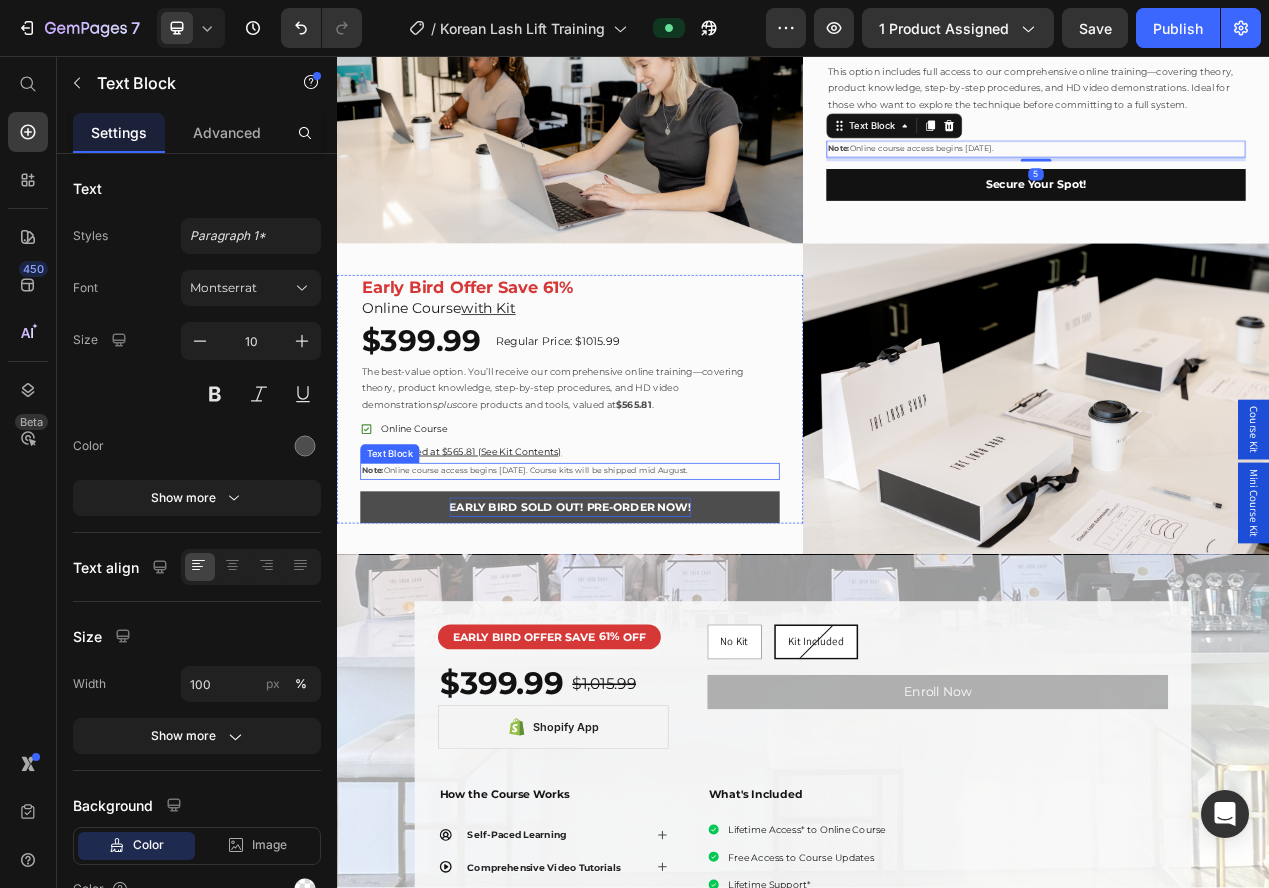 click on "Note:  Online course access begins July 18th. Course kits will be shipped mid August." at bounding box center [637, 591] 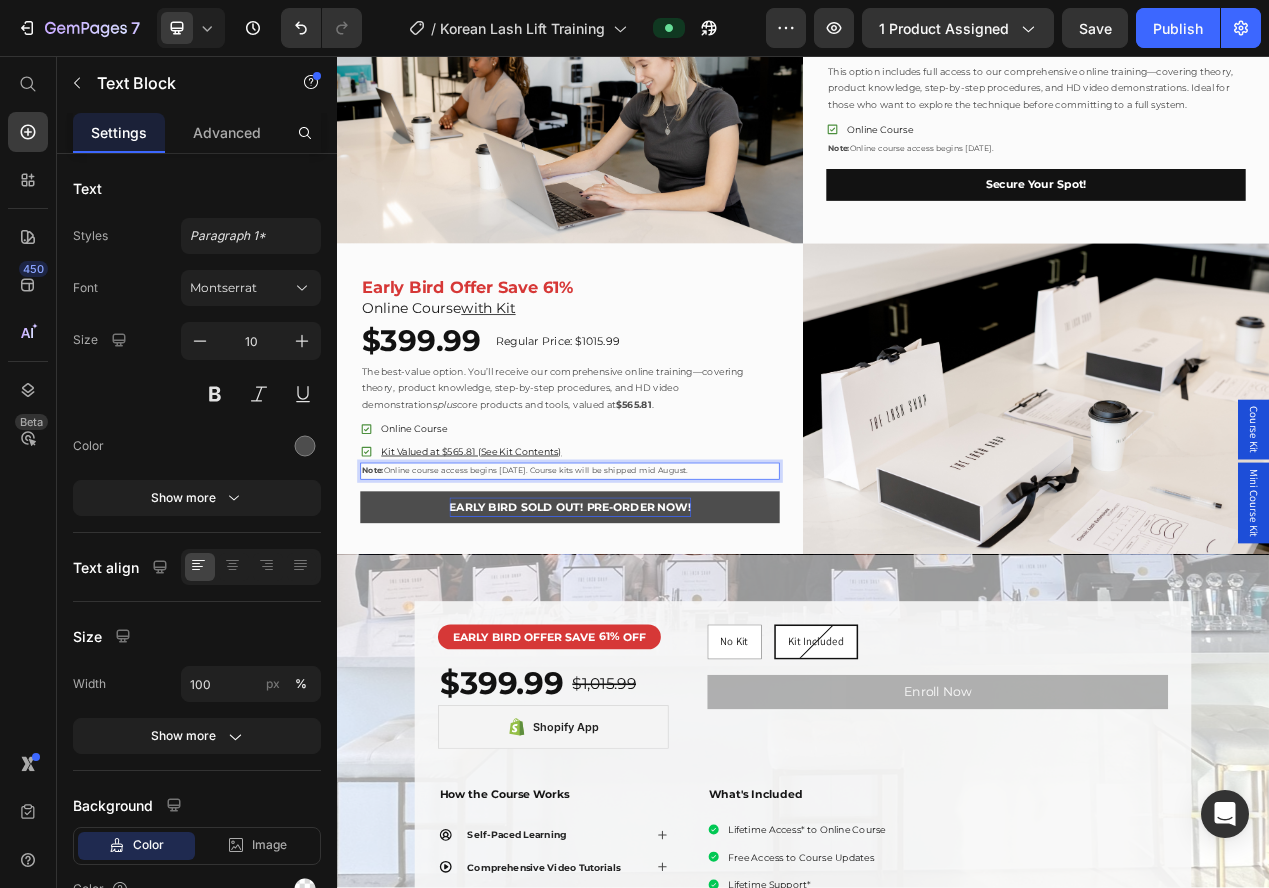 click on "Note:  Online course access begins July 18th. Course kits will be shipped mid August." at bounding box center (637, 591) 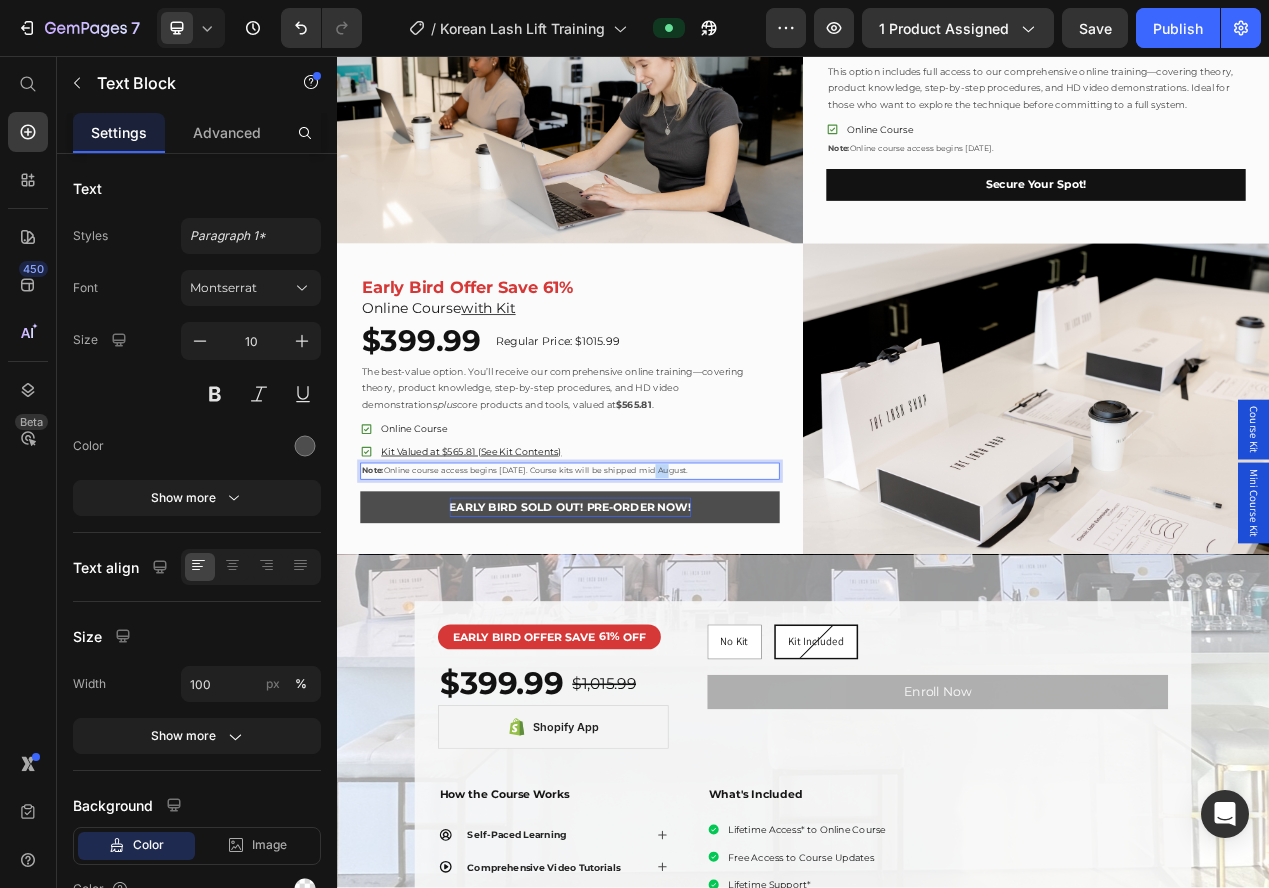 click on "Note:  Online course access begins July 18th. Course kits will be shipped mid August." at bounding box center (637, 591) 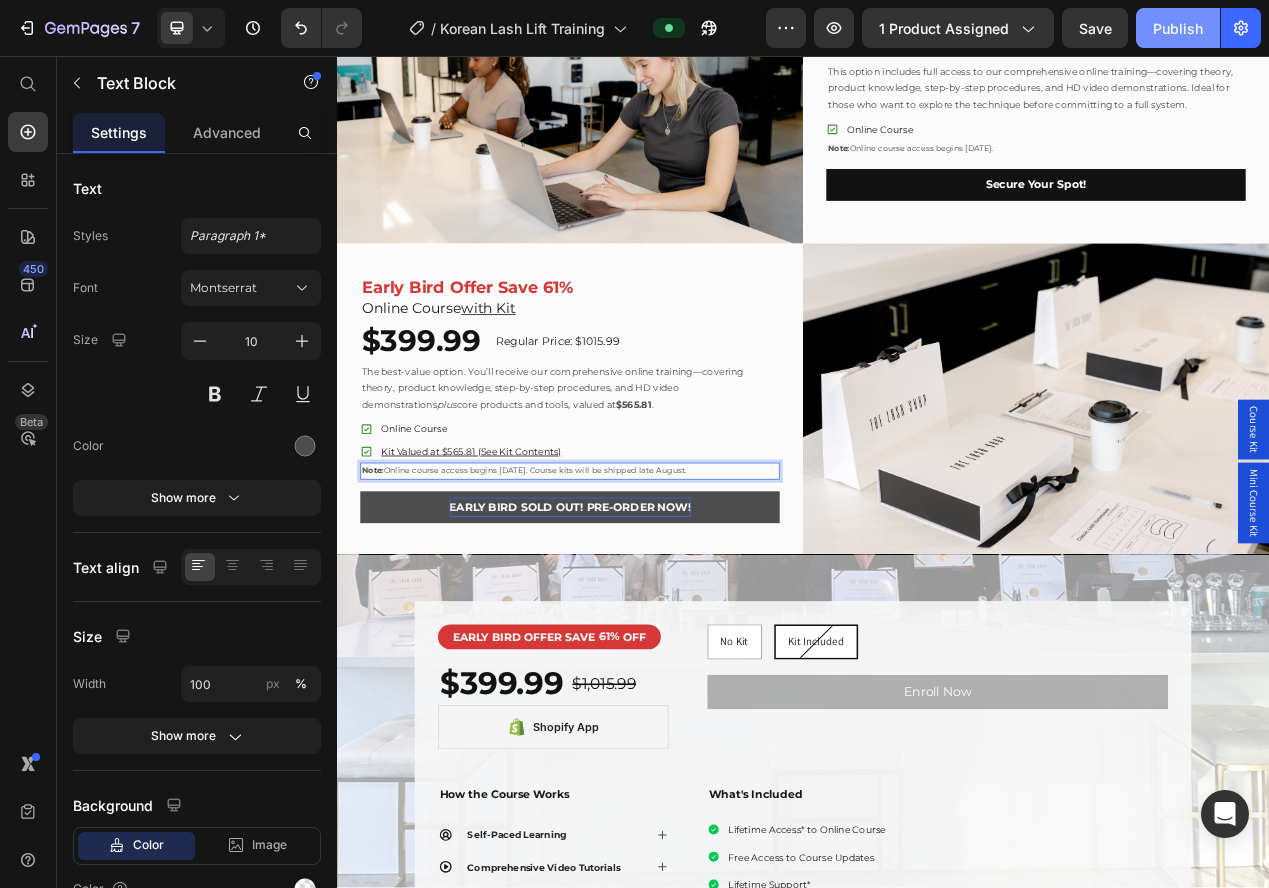 click on "Publish" at bounding box center [1178, 28] 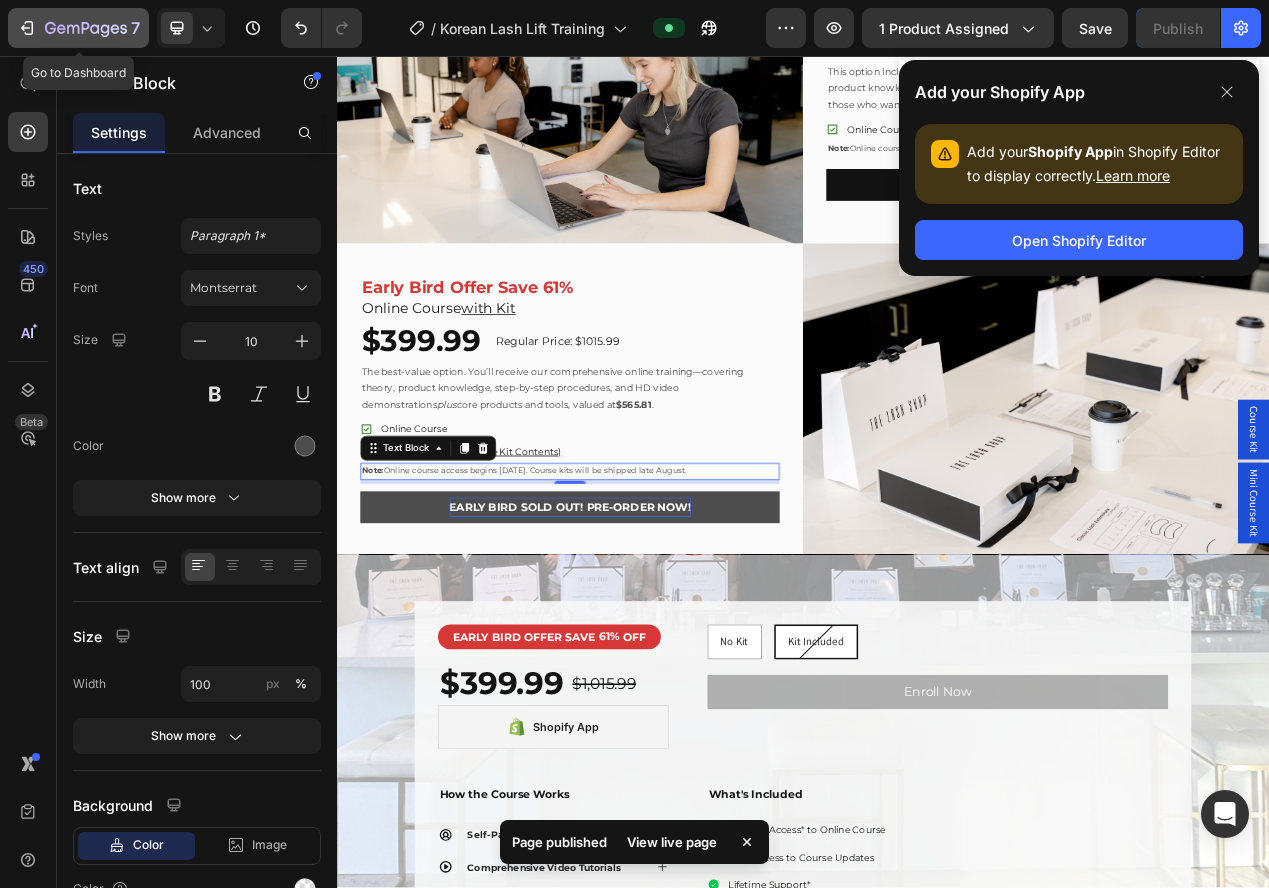click 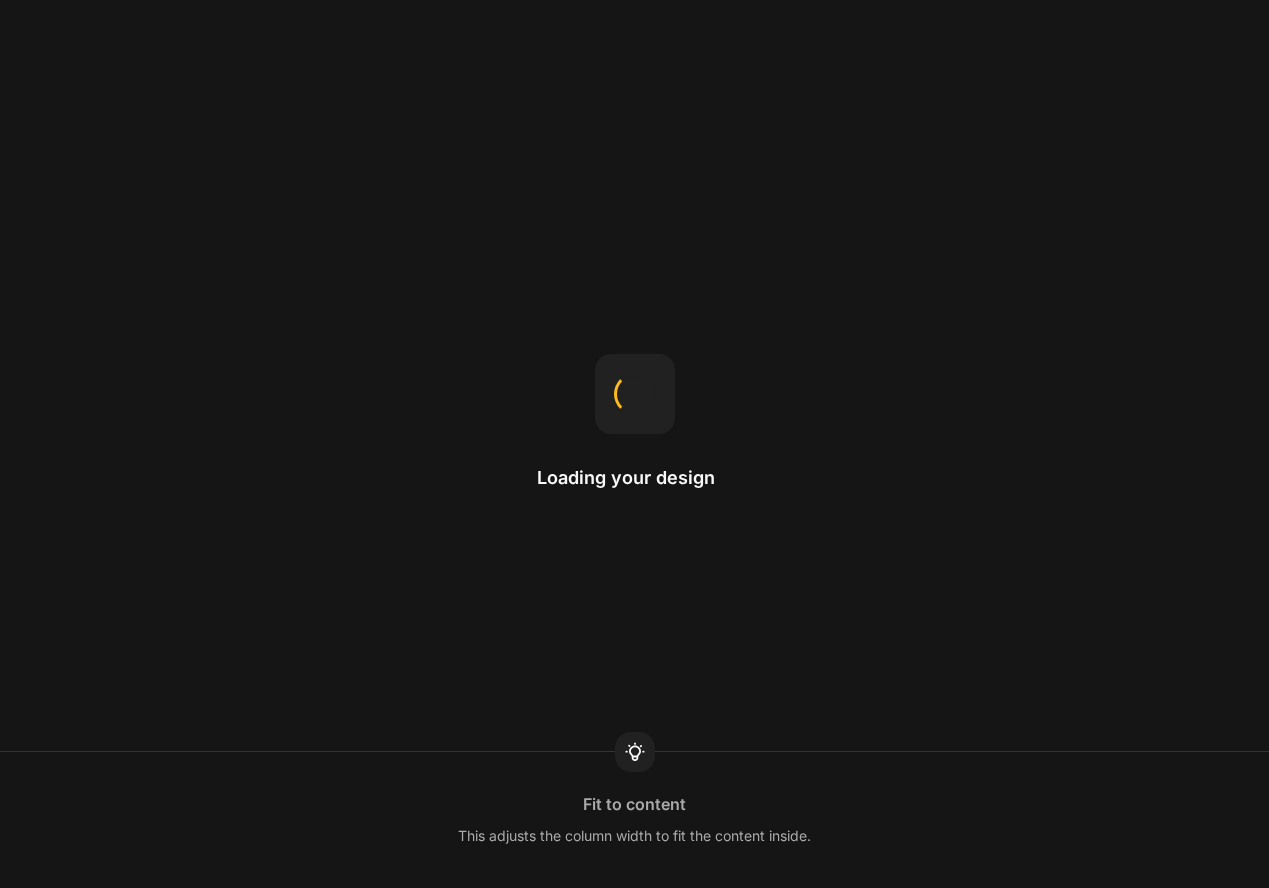 scroll, scrollTop: 0, scrollLeft: 0, axis: both 